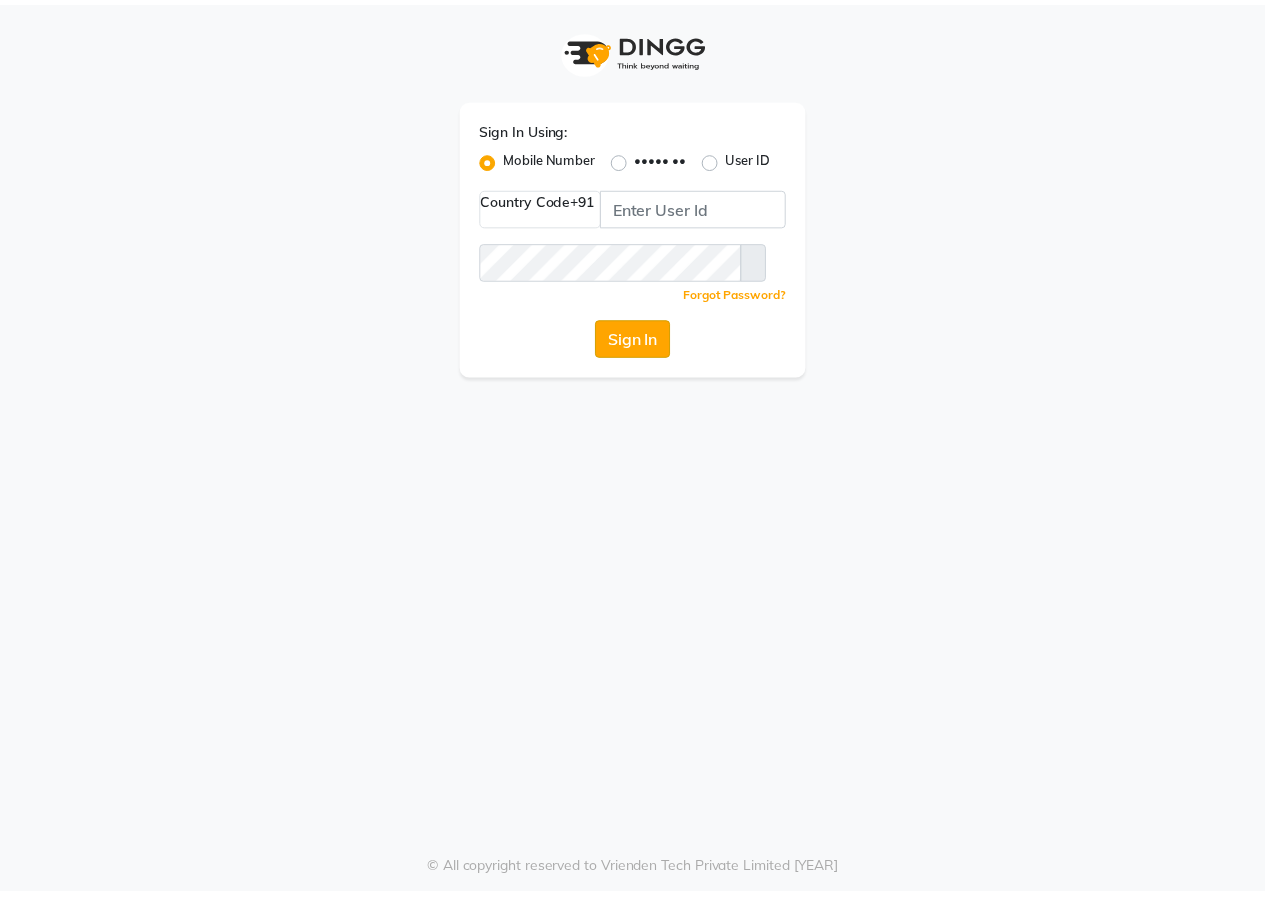 scroll, scrollTop: 0, scrollLeft: 0, axis: both 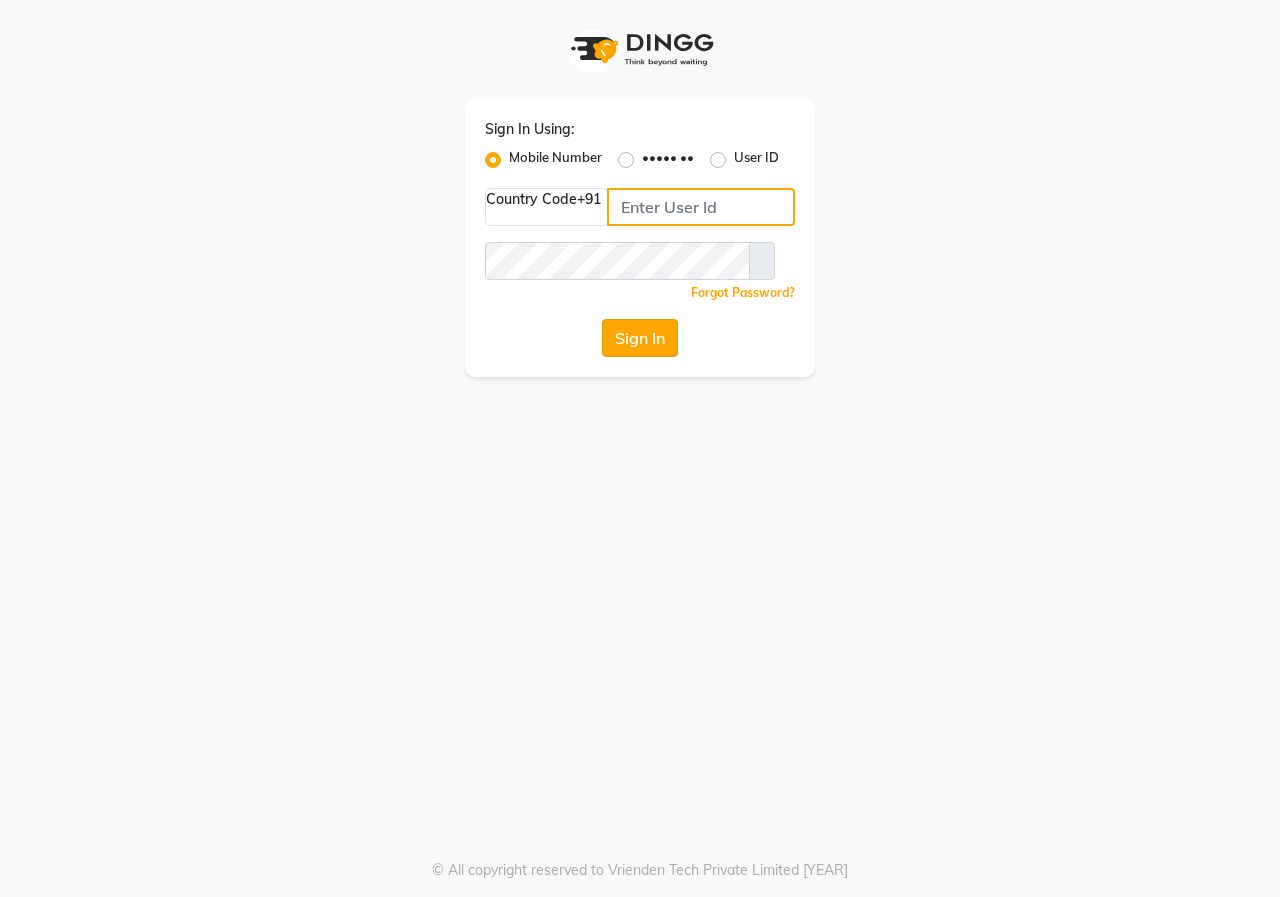 type on "[PHONE]" 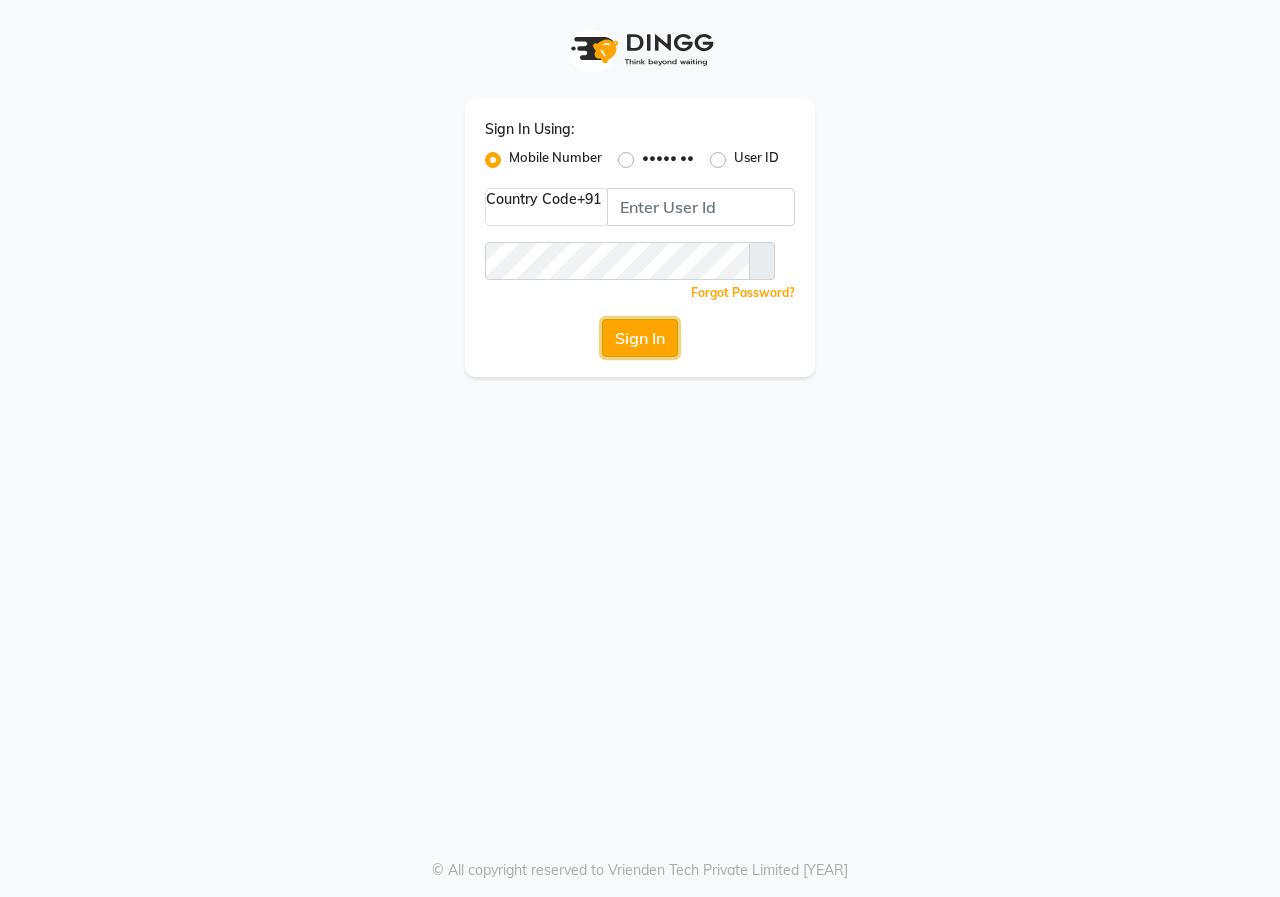 click on "Sign In" at bounding box center [640, 338] 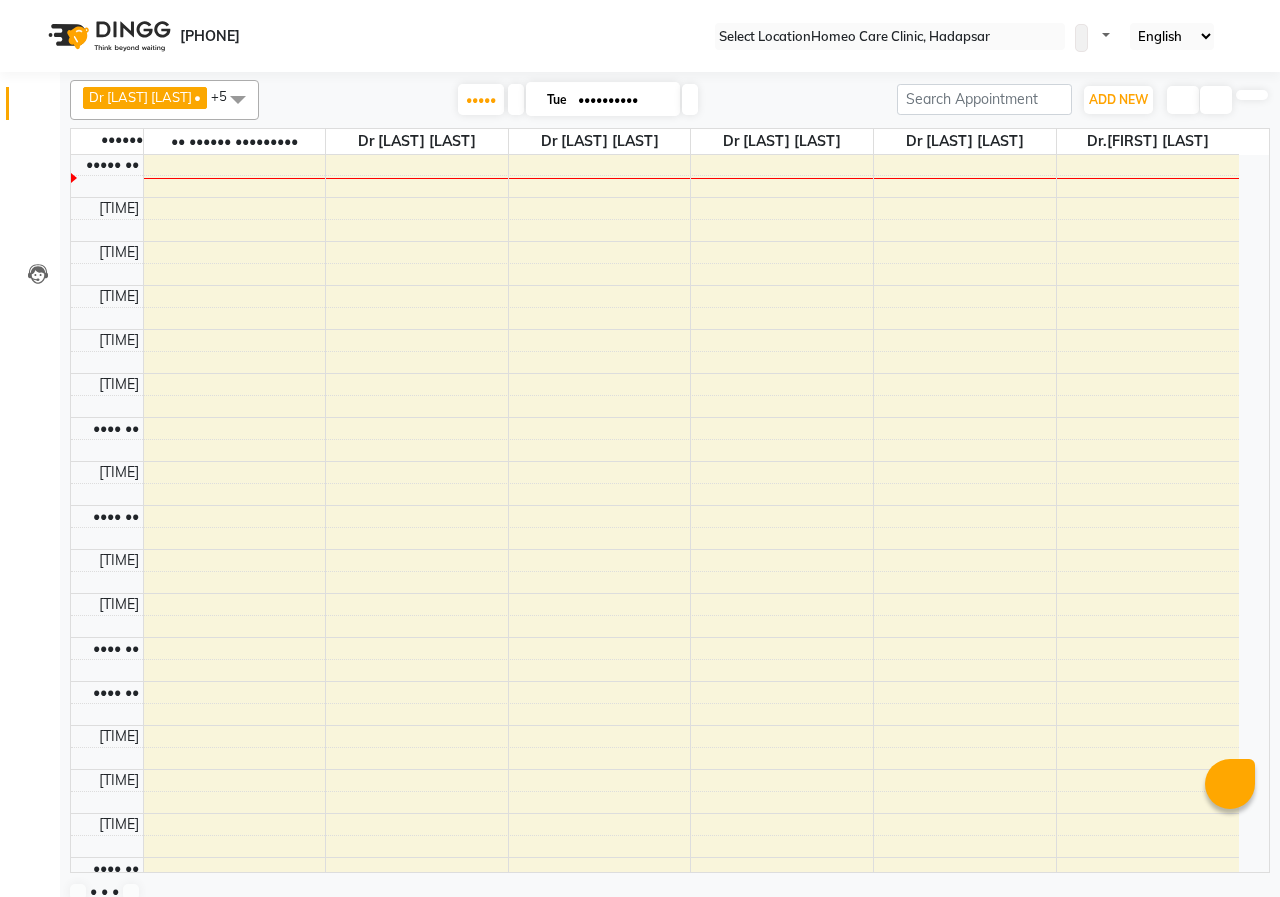scroll, scrollTop: 0, scrollLeft: 0, axis: both 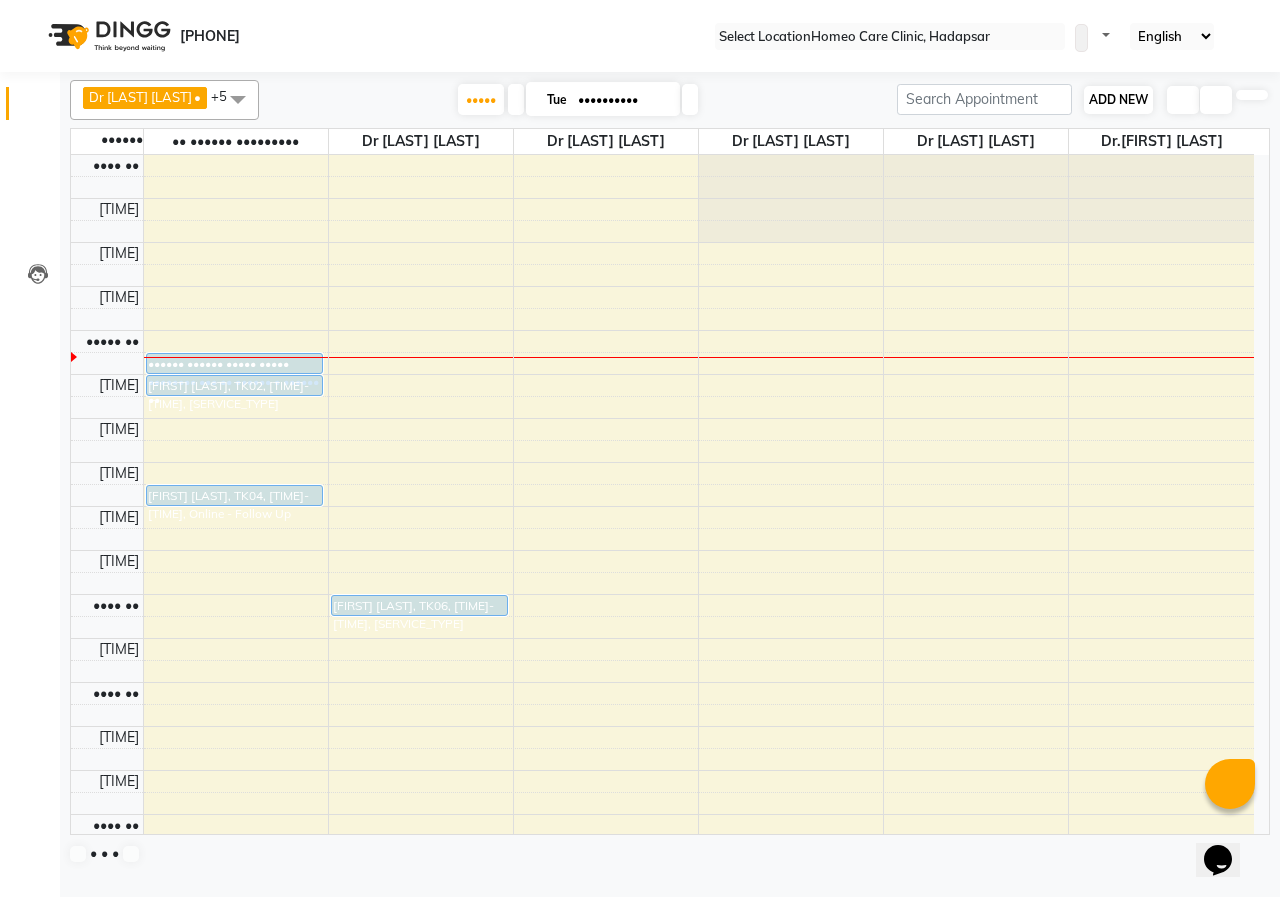 click on "ADD NEW" at bounding box center (1118, 99) 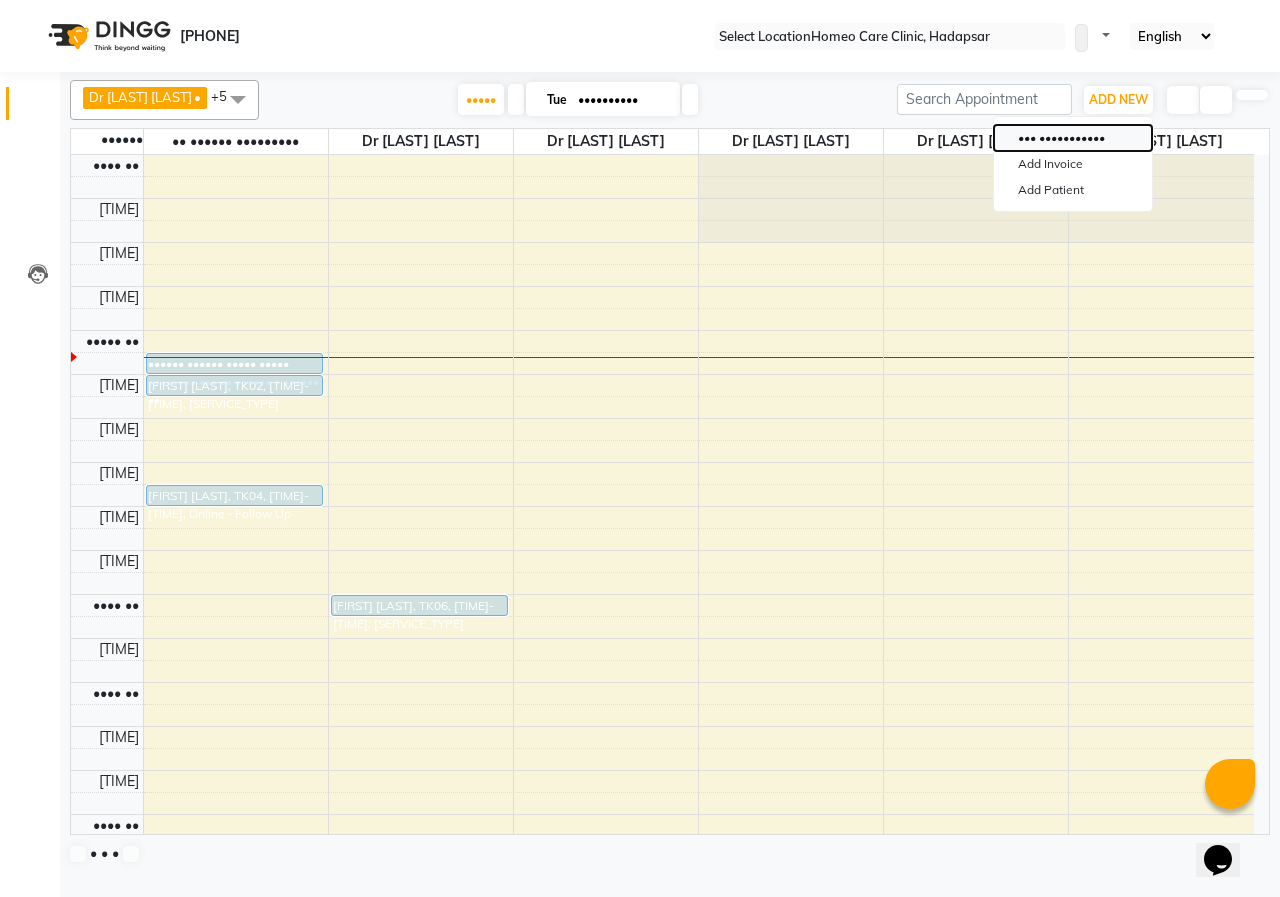 click on "••• •••••••••••" at bounding box center (1073, 138) 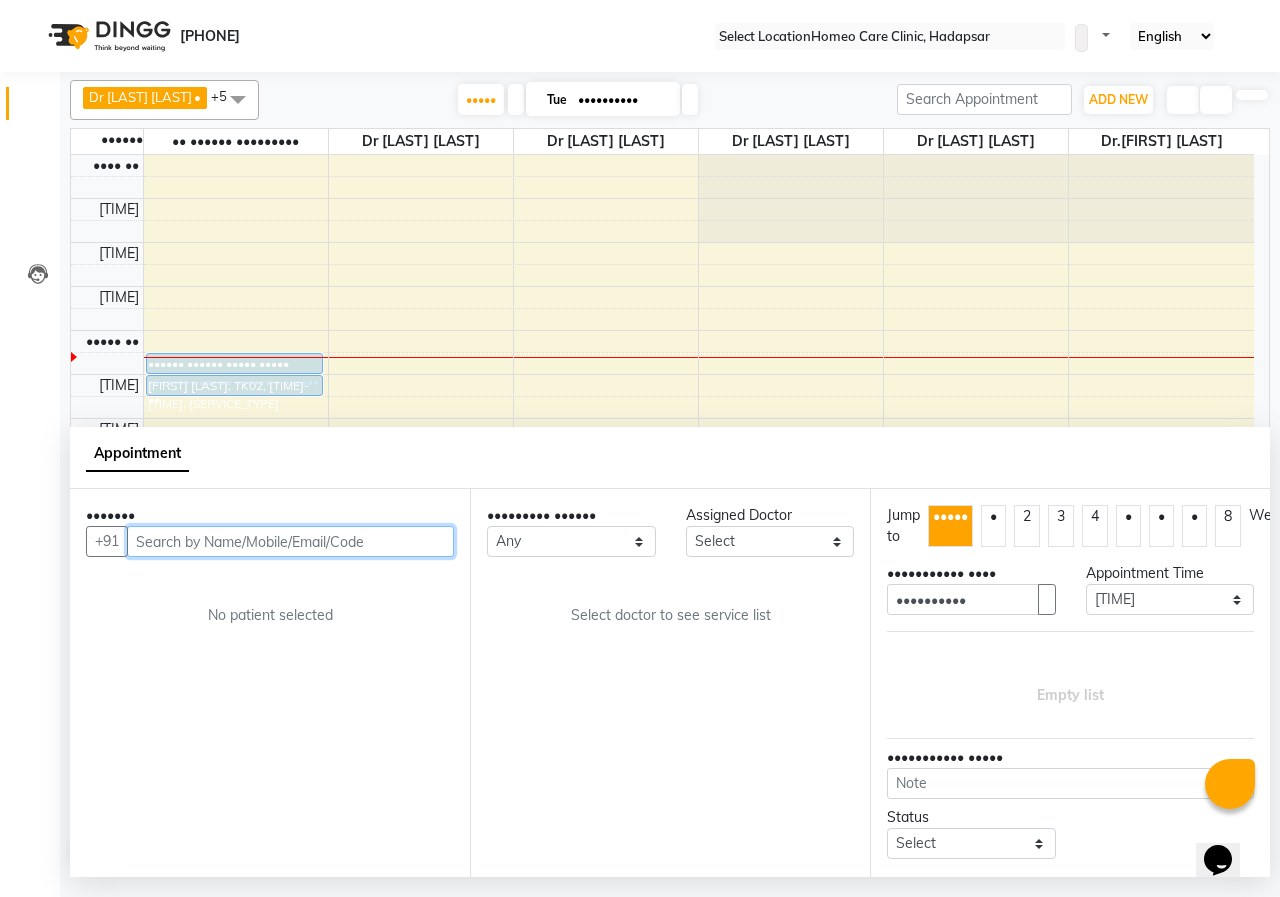 click at bounding box center [290, 541] 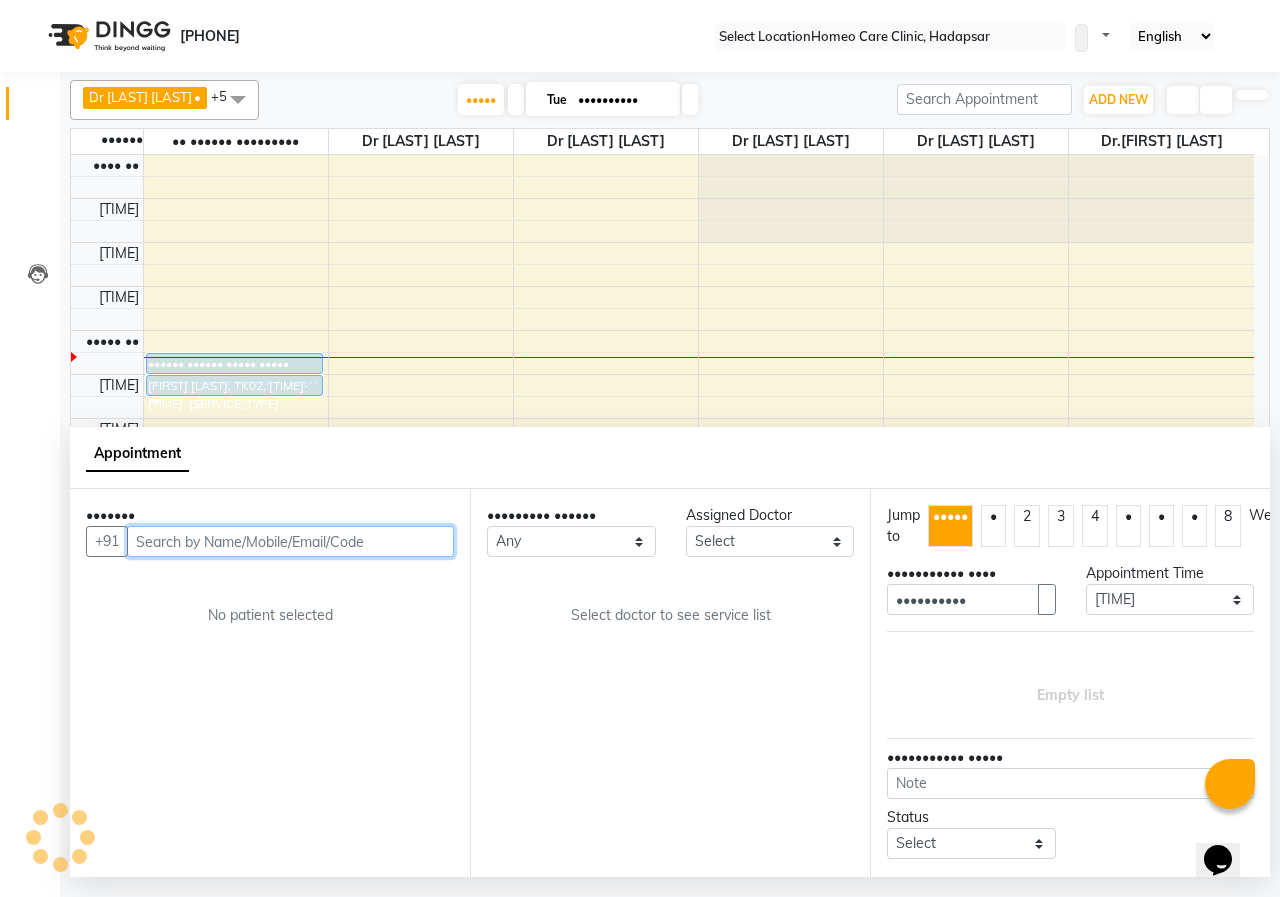 paste on "[PRODUCT_CODE]" 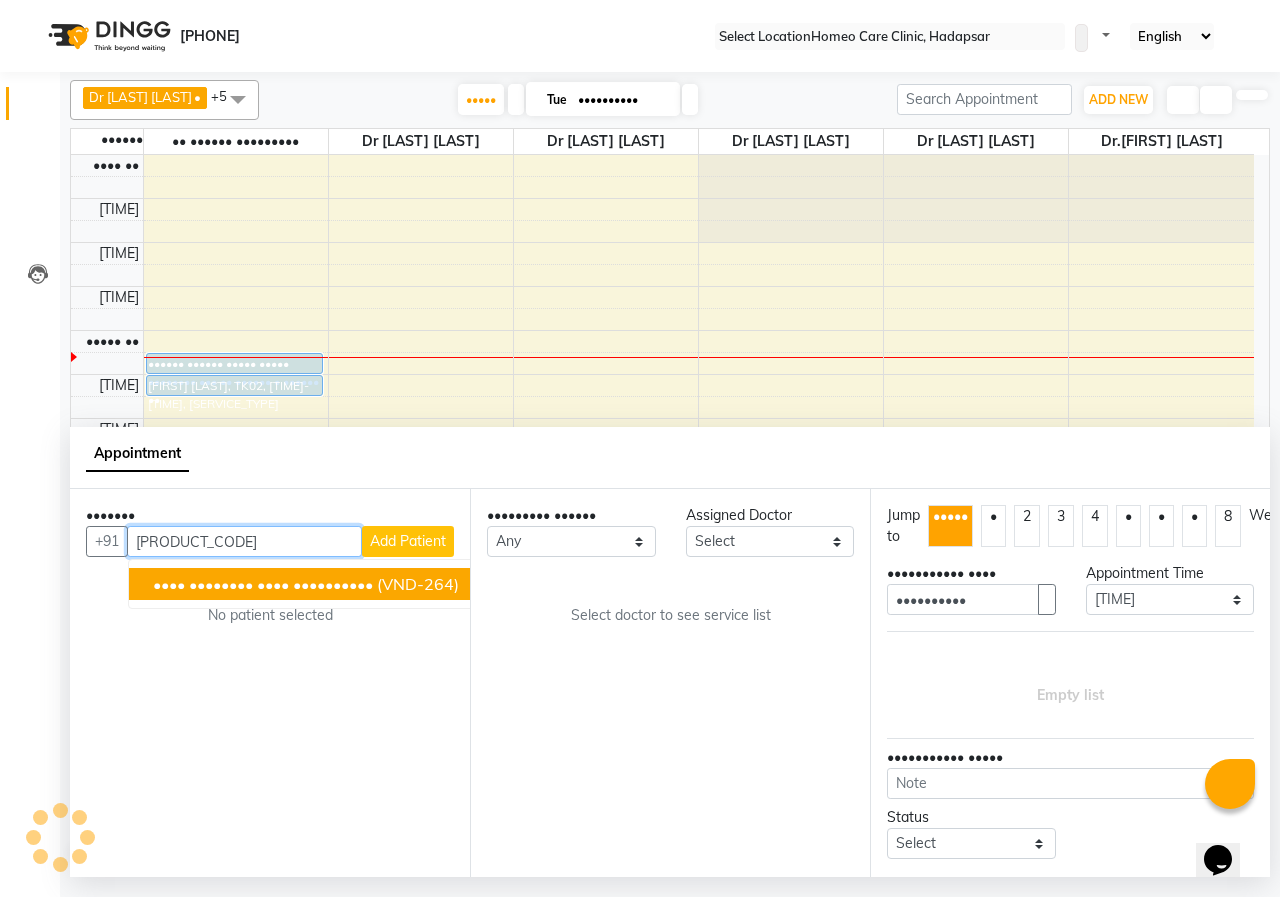 click on "•••• •••••••• ••••" at bounding box center [221, 584] 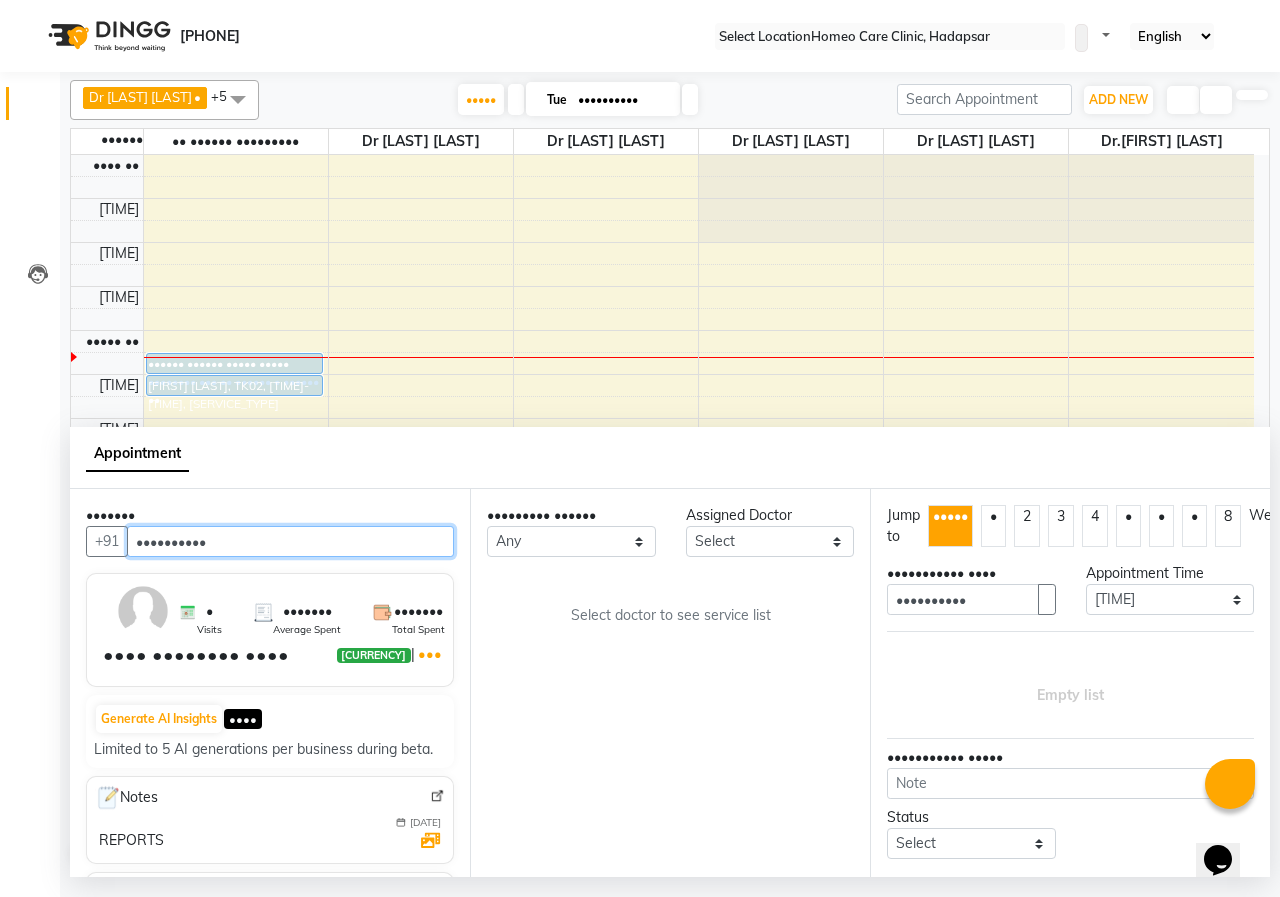 type on "••••••••••" 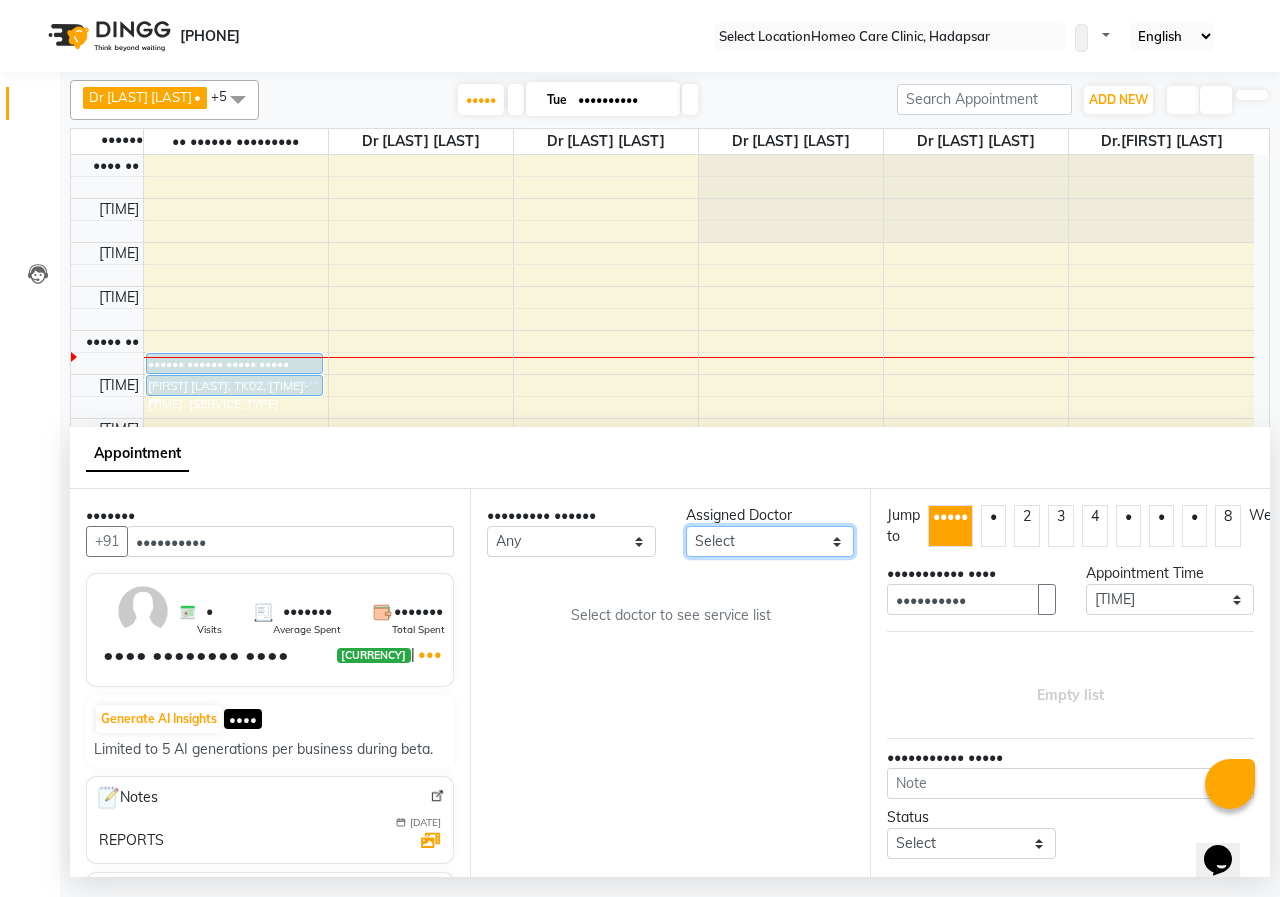 click on "Select Dingg Support Dr. [LAST] [LAST] Dr [LAST] [LAST] [LAST] [LAST] Dr [LAST] [LAST] Dr [LAST] [LAST] Dr [LAST] [LAST] Dr [LAST] [LAST] [LAST] [LAST] [LAST] [LAST]" at bounding box center [571, 541] 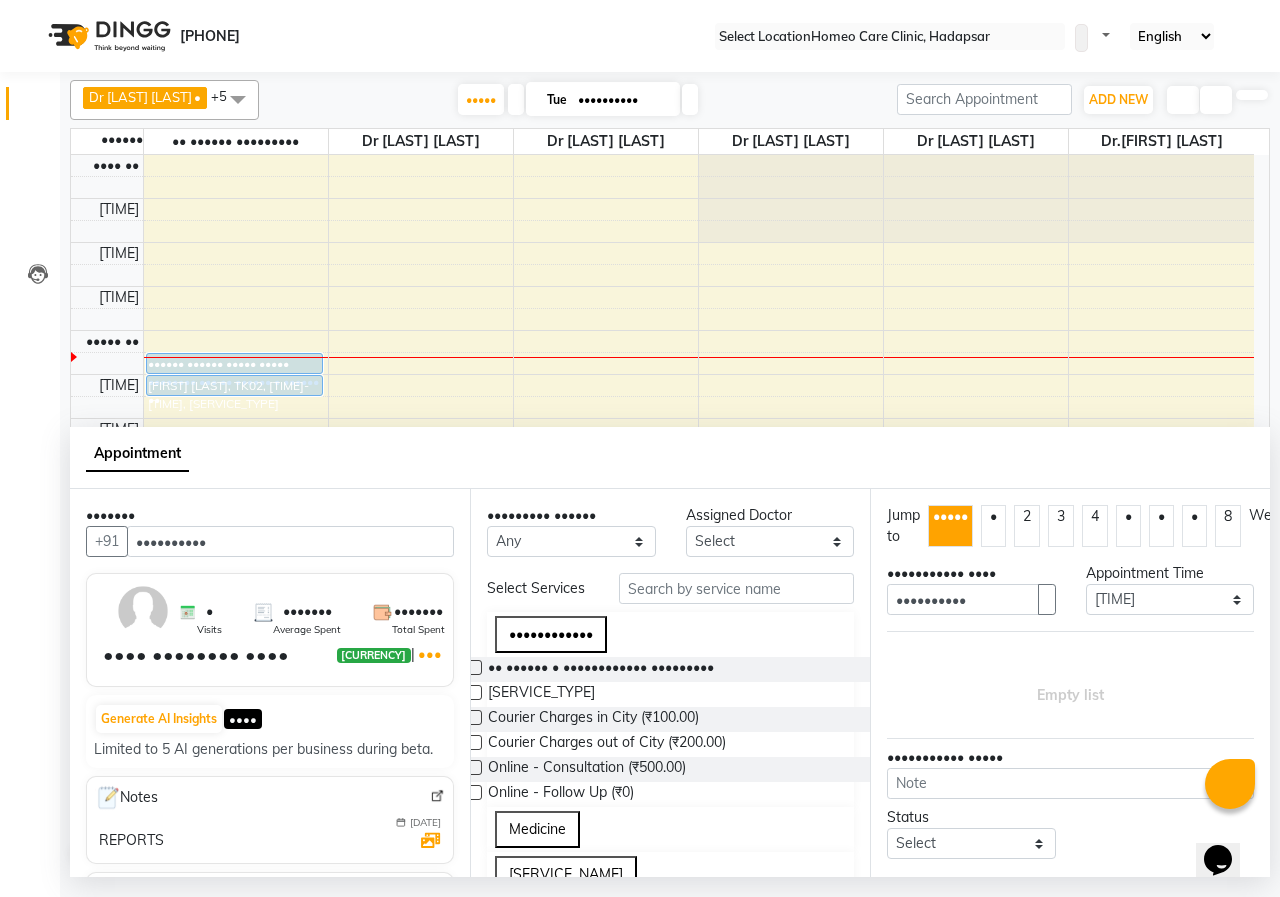click at bounding box center (474, 767) 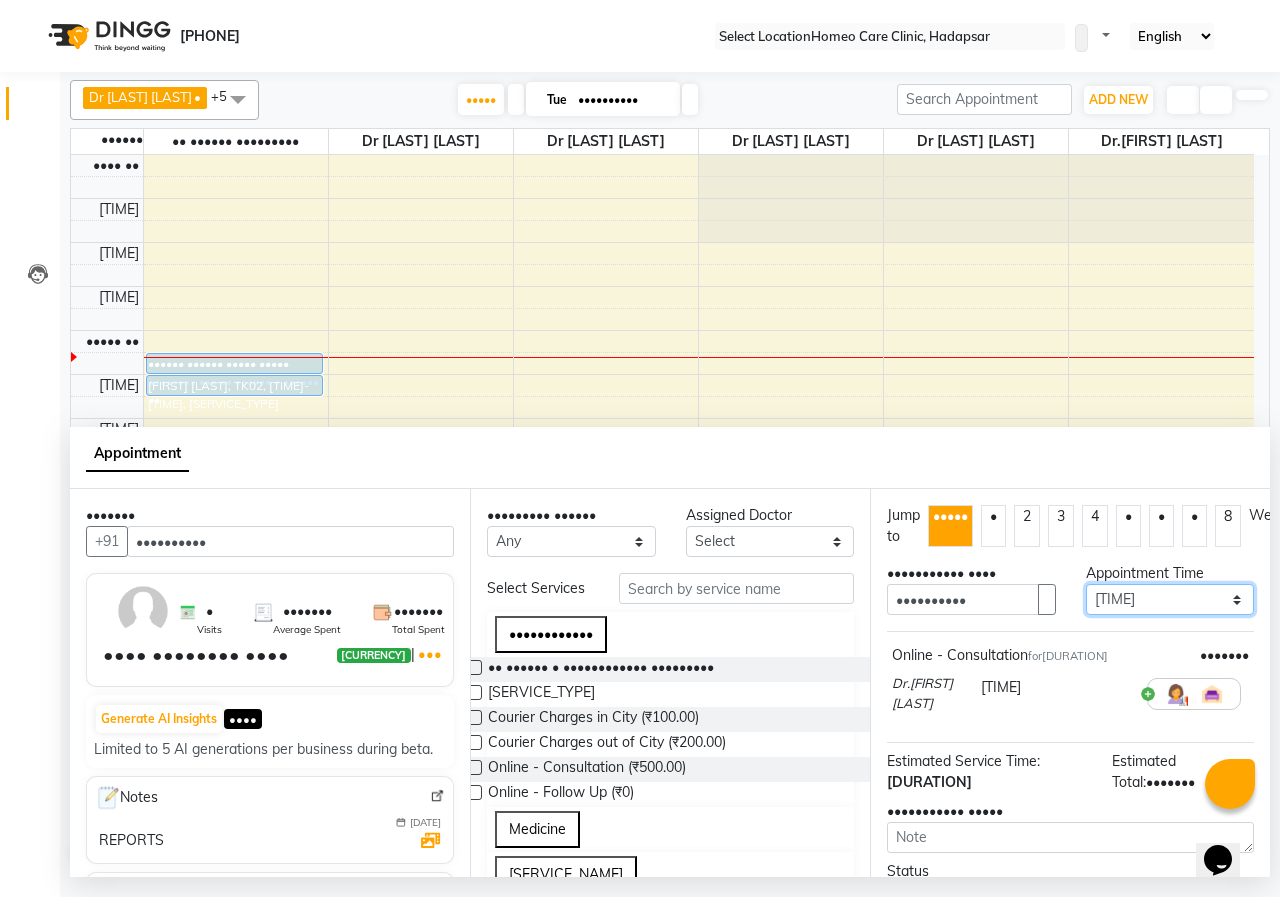 click on "•••••• ••••• •• ••••• •• ••••• •• ••••• •• ••••• •• ••••• •• ••••• •• ••••• •• ••••• •• ••••• •• ••••• •• ••••• •• ••••• •• ••••• •• ••••• •• ••••• •• ••••• •• ••••• •• ••••• •• ••••• •• ••••• •• ••••• •• ••••• •• ••••• •• ••••• •• ••••• •• ••••• •• ••••• •• ••••• •• ••••• •• ••••• •• ••••• •• ••••• •• ••••• •• ••••• •• ••••• •• ••••• •• ••••• •• ••••• •• ••••• •• ••••• •• ••••• •• ••••• •• ••••• •• ••••• •• ••••• •• ••••• •• ••••• •• ••••• •• ••••• •• ••••• •• ••••• •• ••••• •• ••••• •• ••••• •• ••••• •• ••••• •• ••••• •• ••••• •• ••••• •• ••••• •• ••••• •• ••••• •• ••••• •• ••••• •• ••••• •• ••••• •• ••••• •• ••••• •• ••••• •• ••••• •• ••••• •• ••••• •• ••••• •• ••••• •• ••••• •• ••••• •• ••••• •• ••••• •• ••••• •• ••••• •• ••••• •• ••••• •• ••••• •• ••••• •• ••••• •• ••••• •• ••••• •• ••••• •• ••••• •• ••••• •• ••••• •• ••••• •• ••••• •• ••••• •• ••••• •• ••••• •• ••••• •• ••••• •• ••••• •• ••••• •• ••••• •• ••••• •• ••••• •• ••••• •• ••••• •• ••••• •• ••••• •• ••••• •• ••••• •• ••••• •• ••••• •• ••••• ••" at bounding box center (1170, 599) 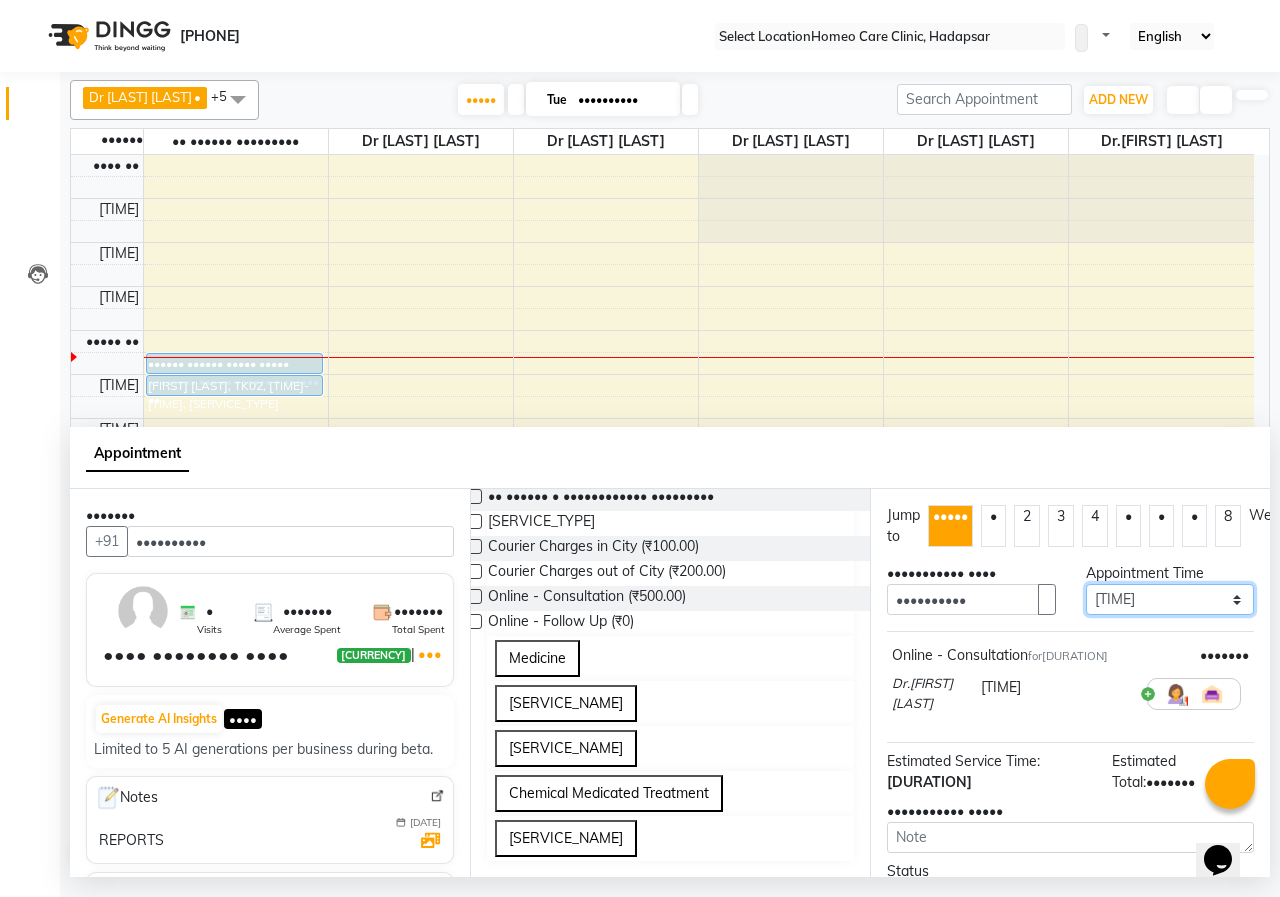 scroll, scrollTop: 197, scrollLeft: 0, axis: vertical 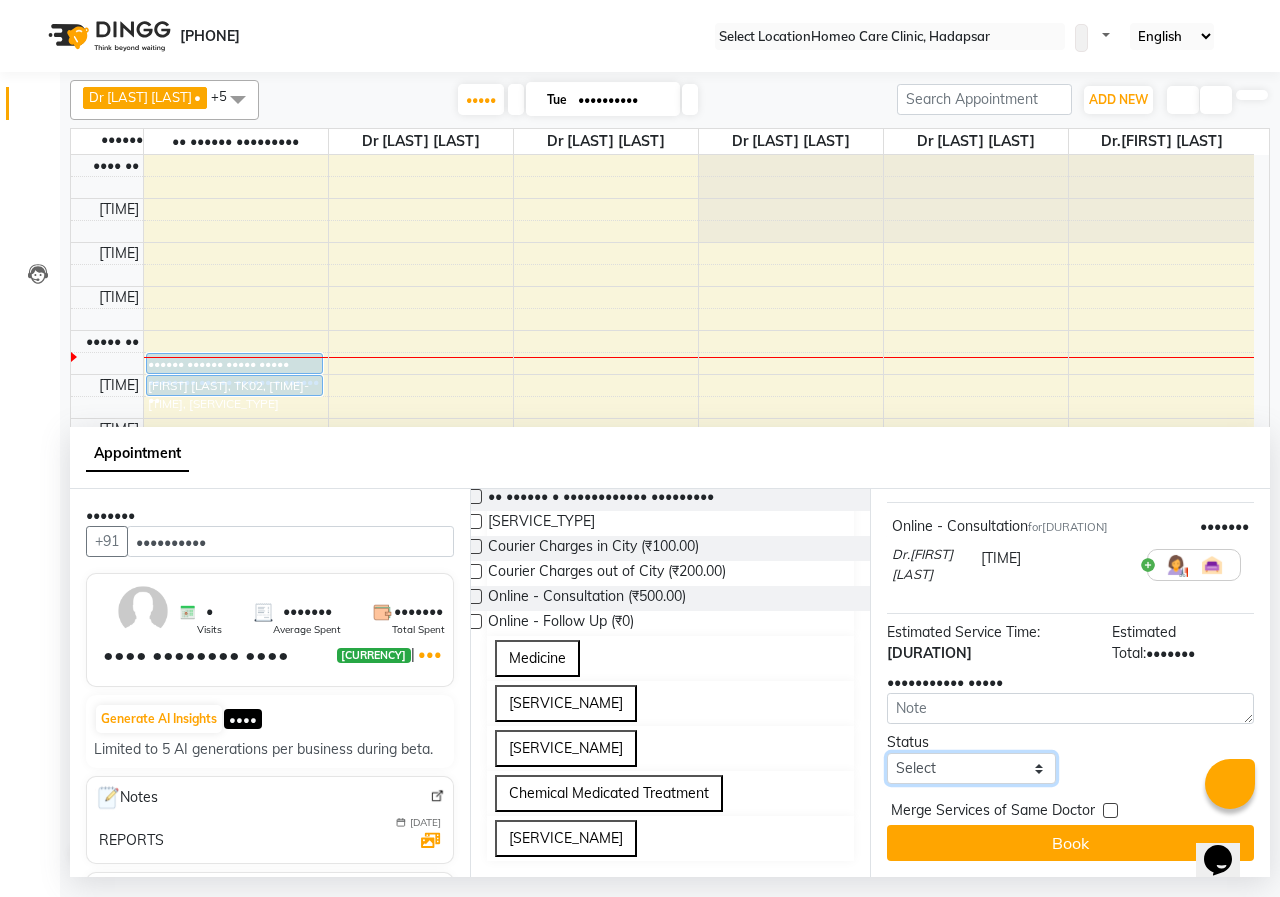 drag, startPoint x: 982, startPoint y: 767, endPoint x: 981, endPoint y: 778, distance: 11.045361 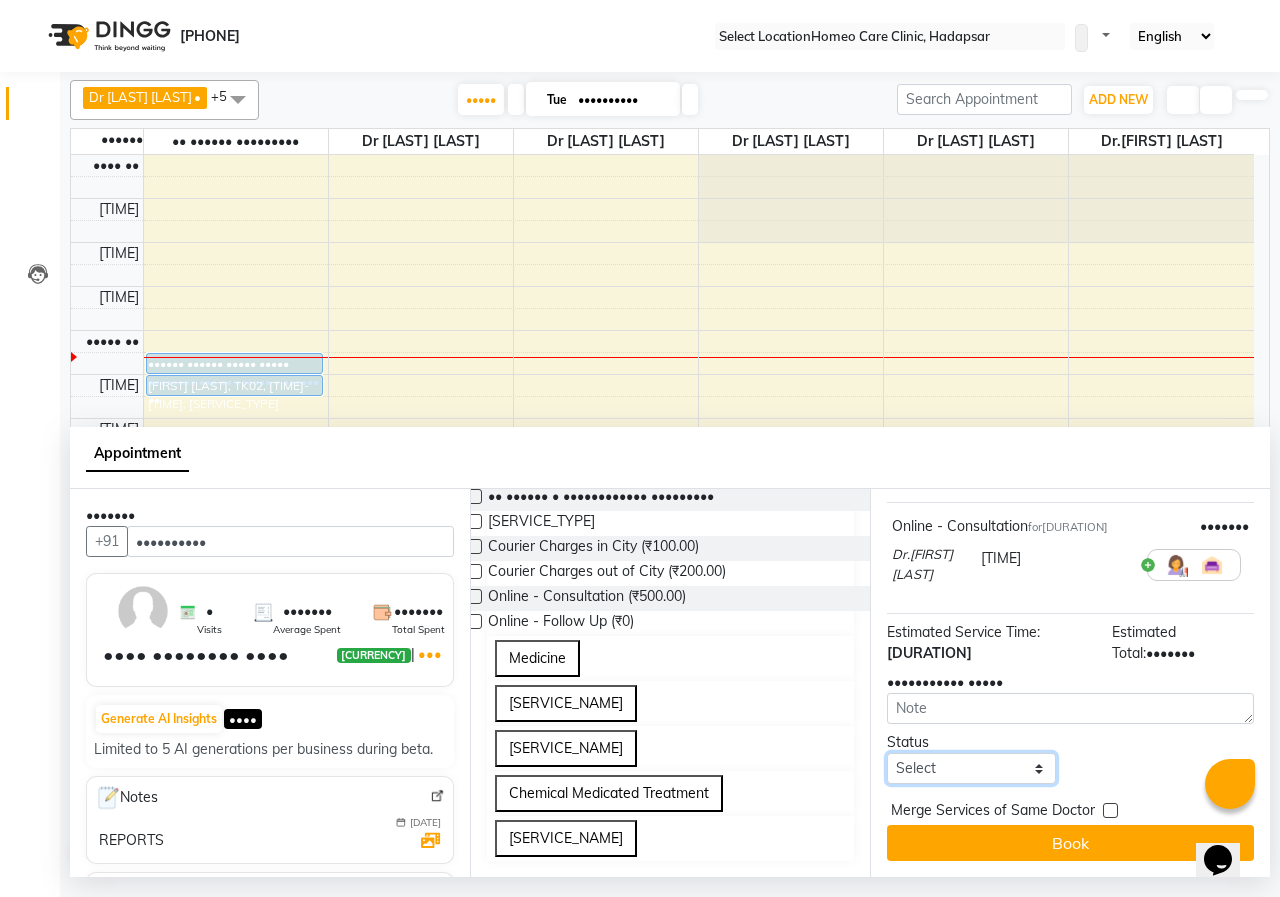 select on "••••••• •••••••" 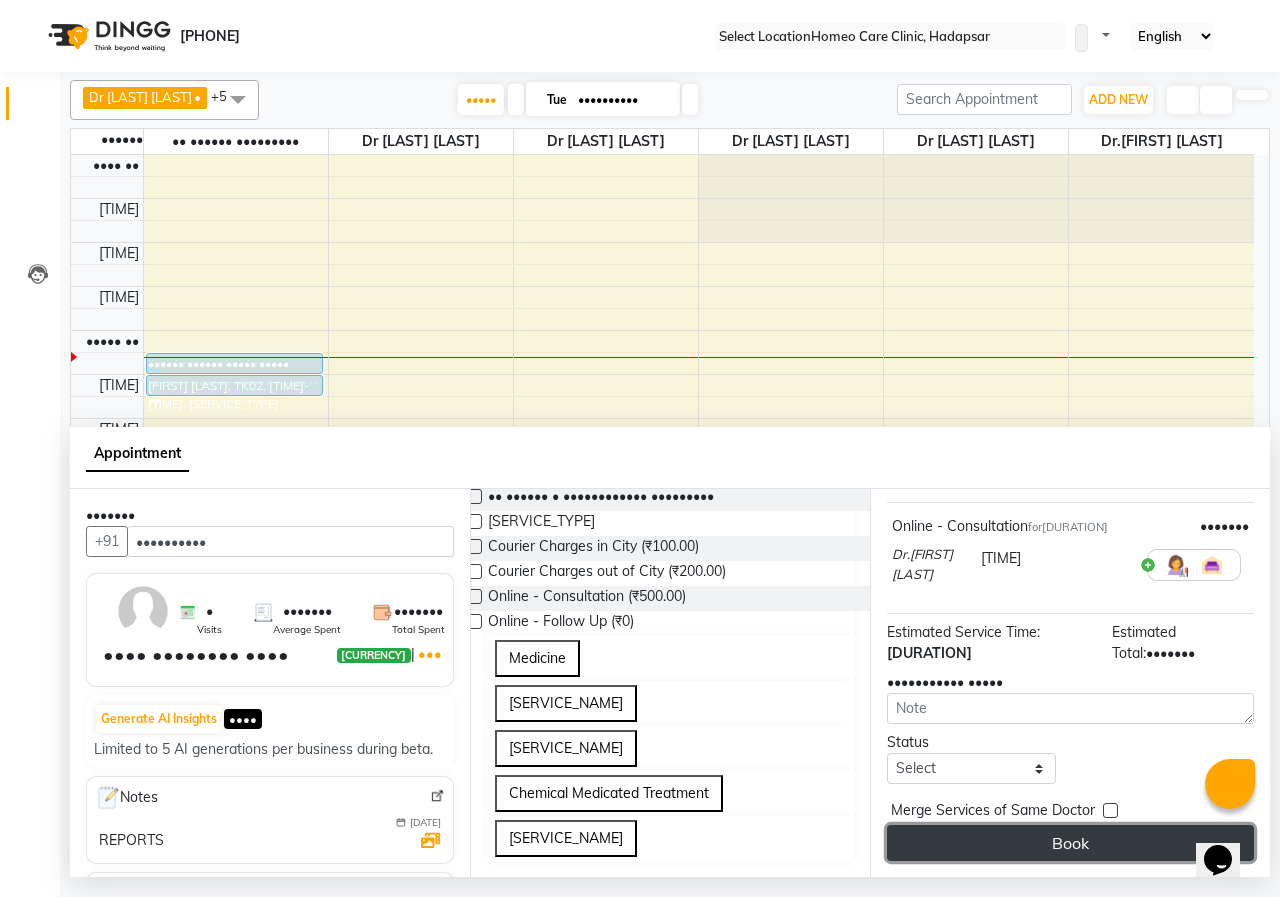 click on "Book" at bounding box center (1070, 843) 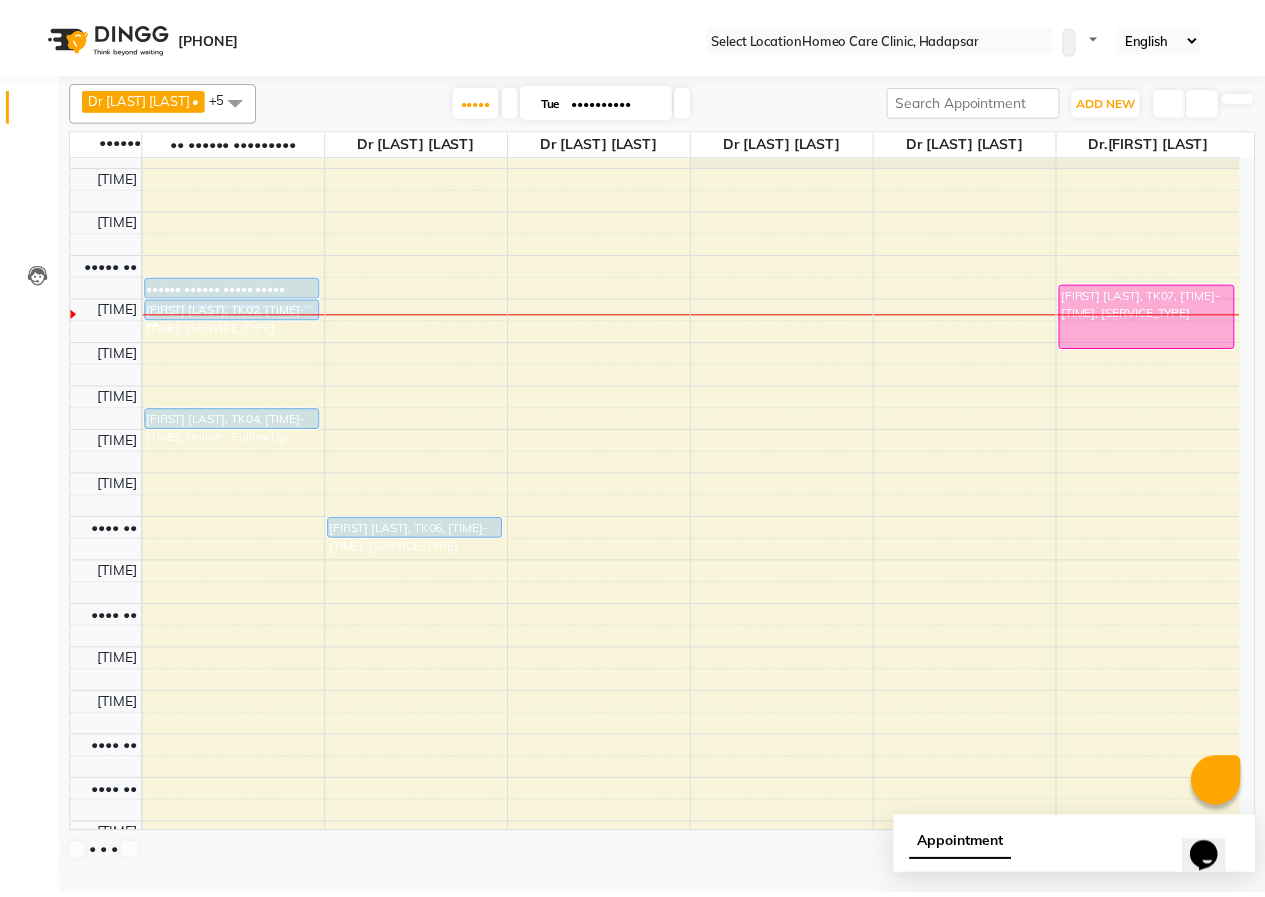 scroll, scrollTop: 200, scrollLeft: 0, axis: vertical 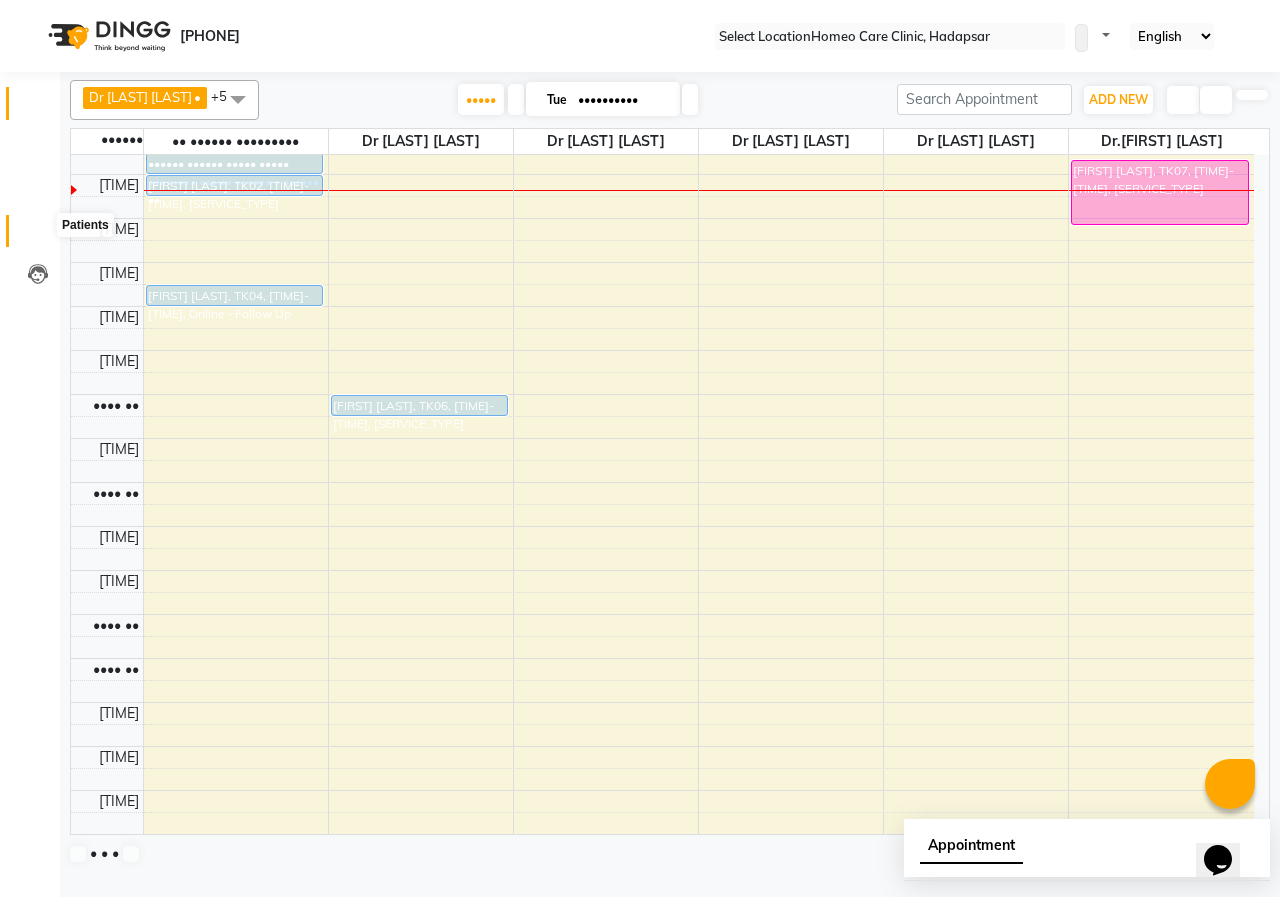 click at bounding box center [38, 236] 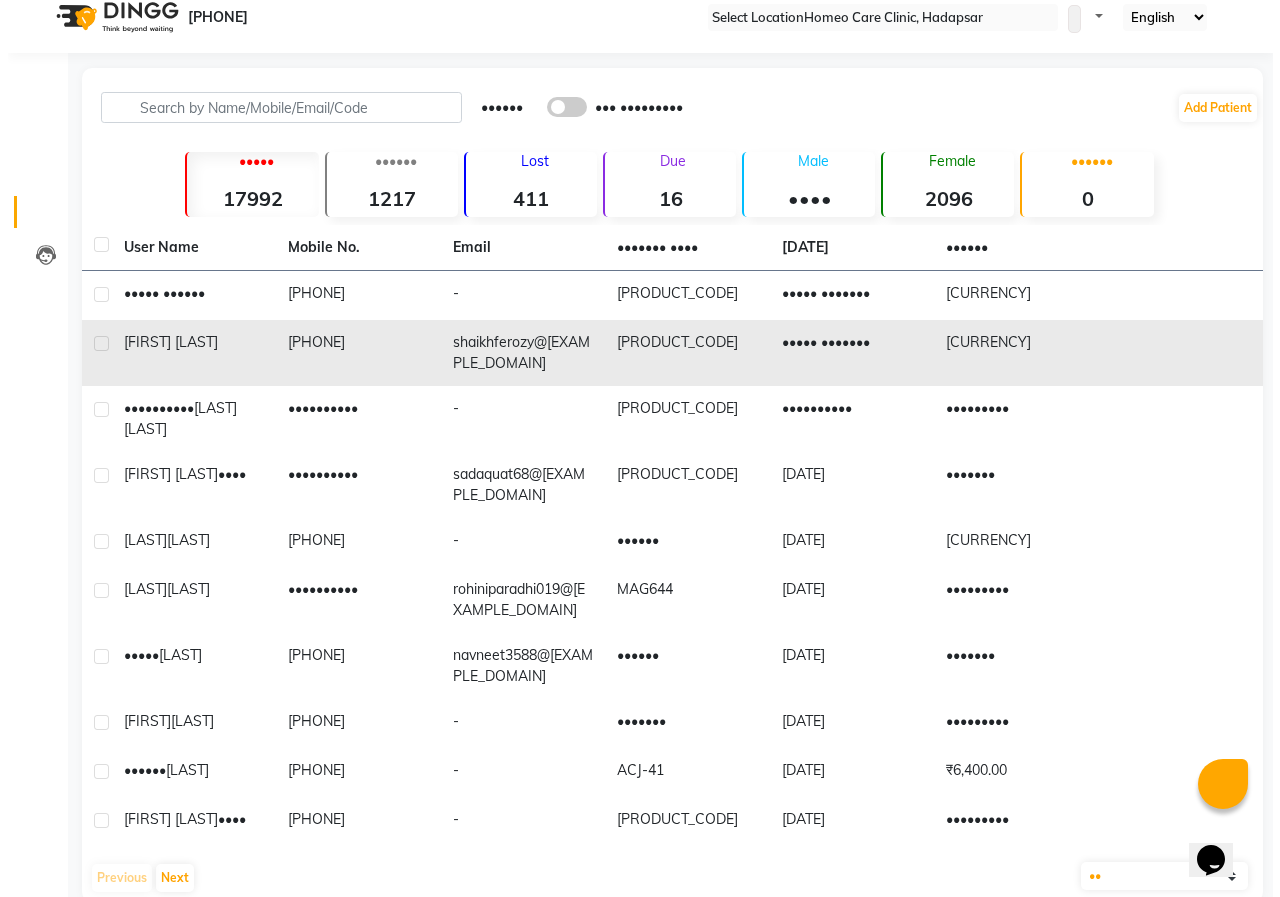 scroll, scrollTop: 0, scrollLeft: 0, axis: both 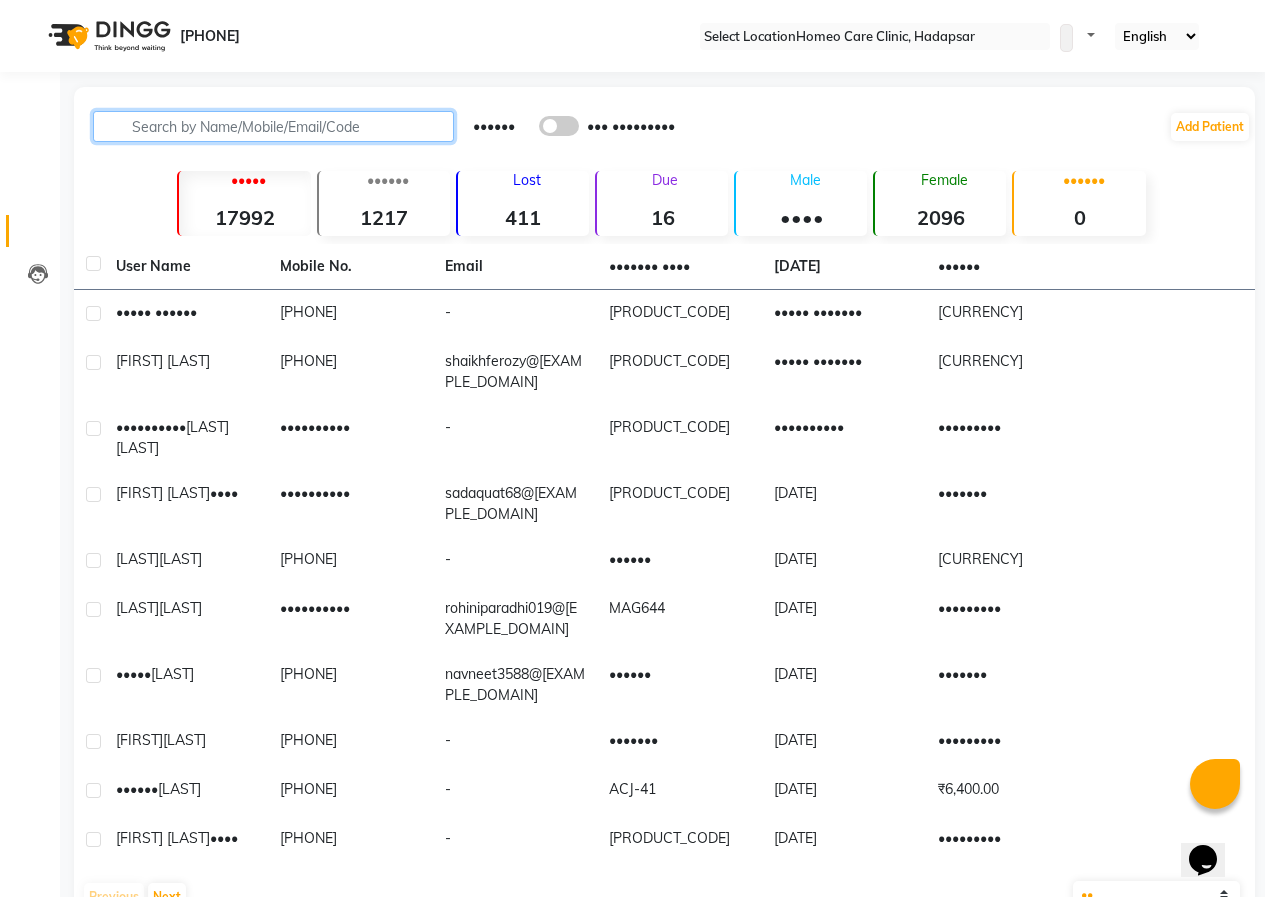 click at bounding box center (273, 126) 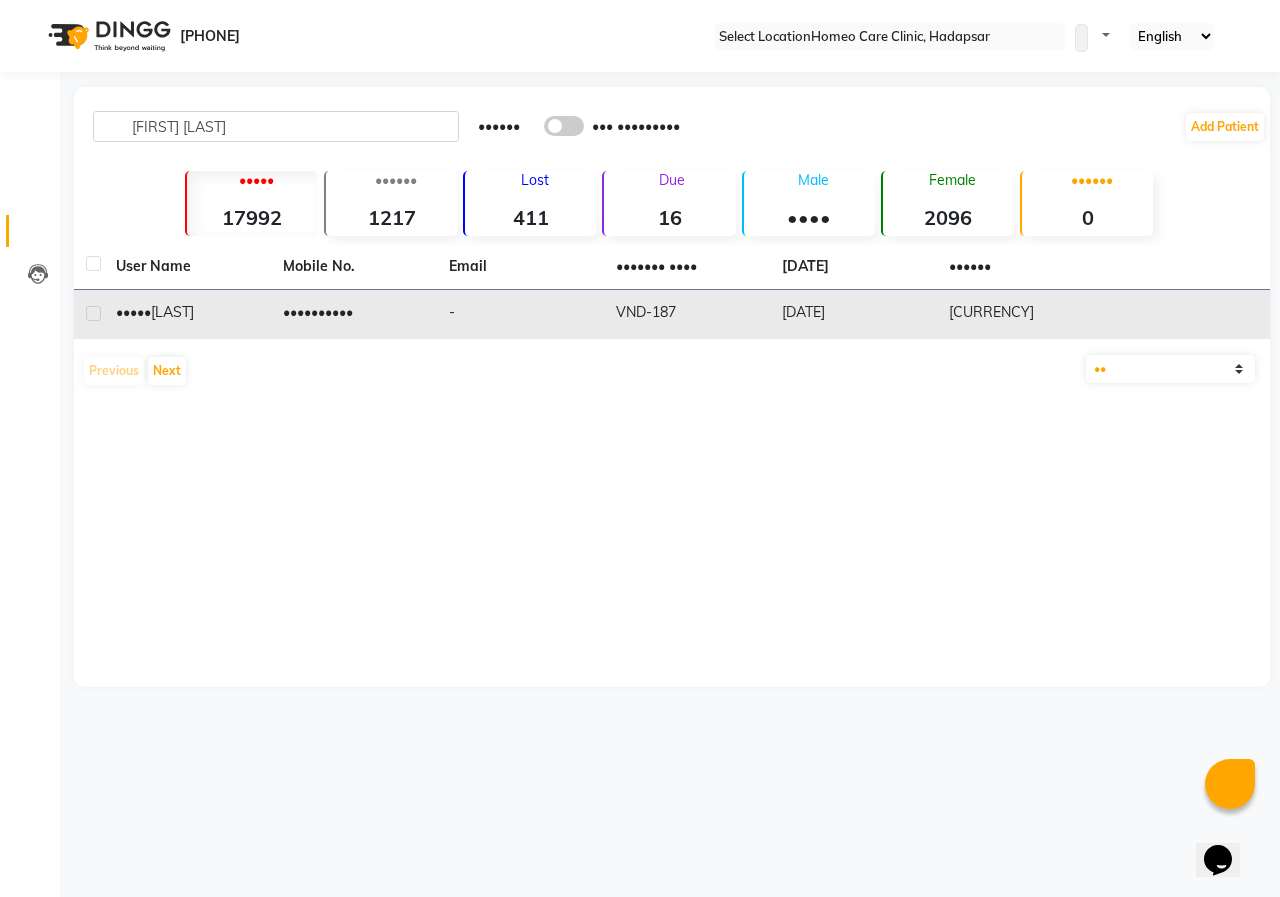 click on "-" at bounding box center (520, 314) 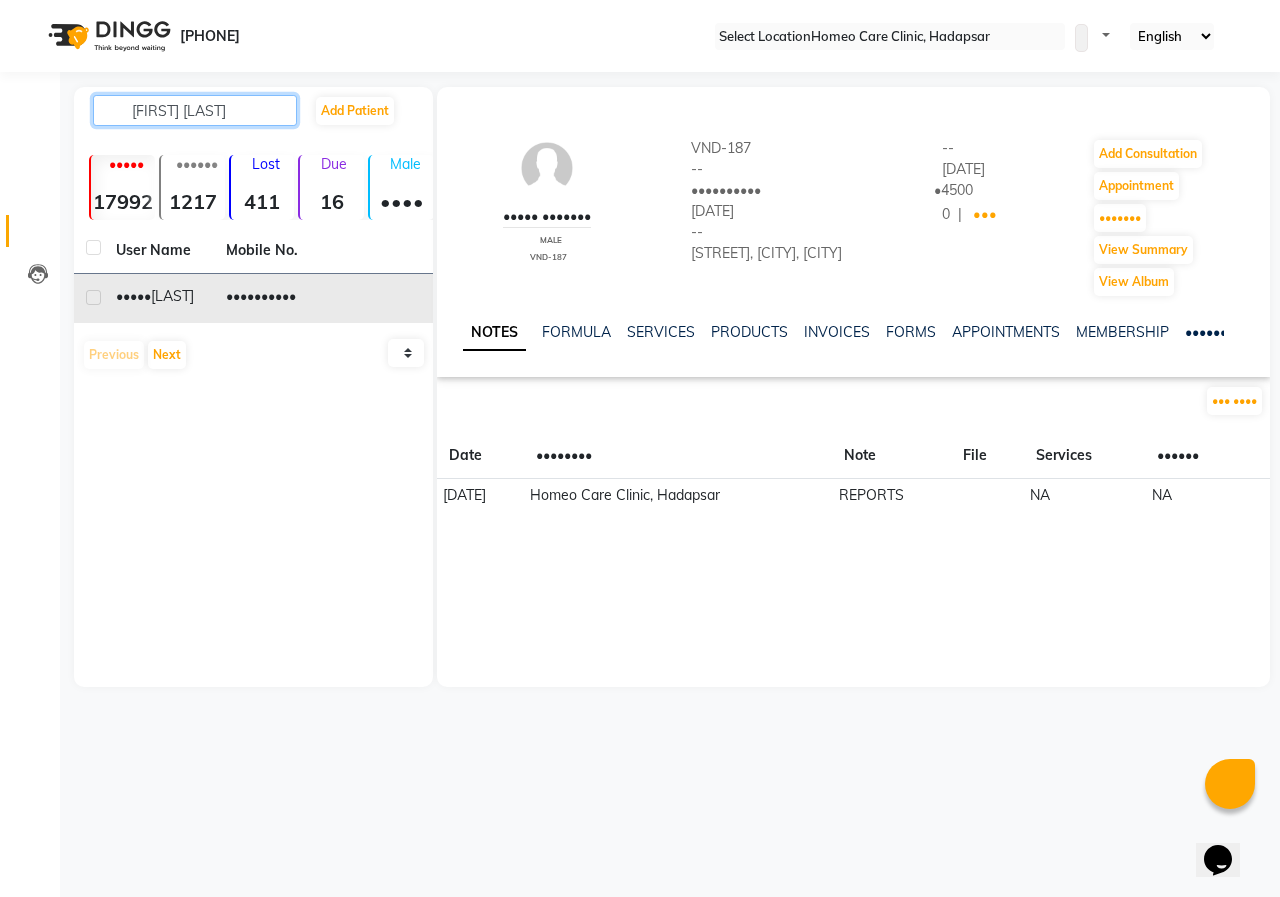 drag, startPoint x: 260, startPoint y: 113, endPoint x: 0, endPoint y: 234, distance: 286.77692 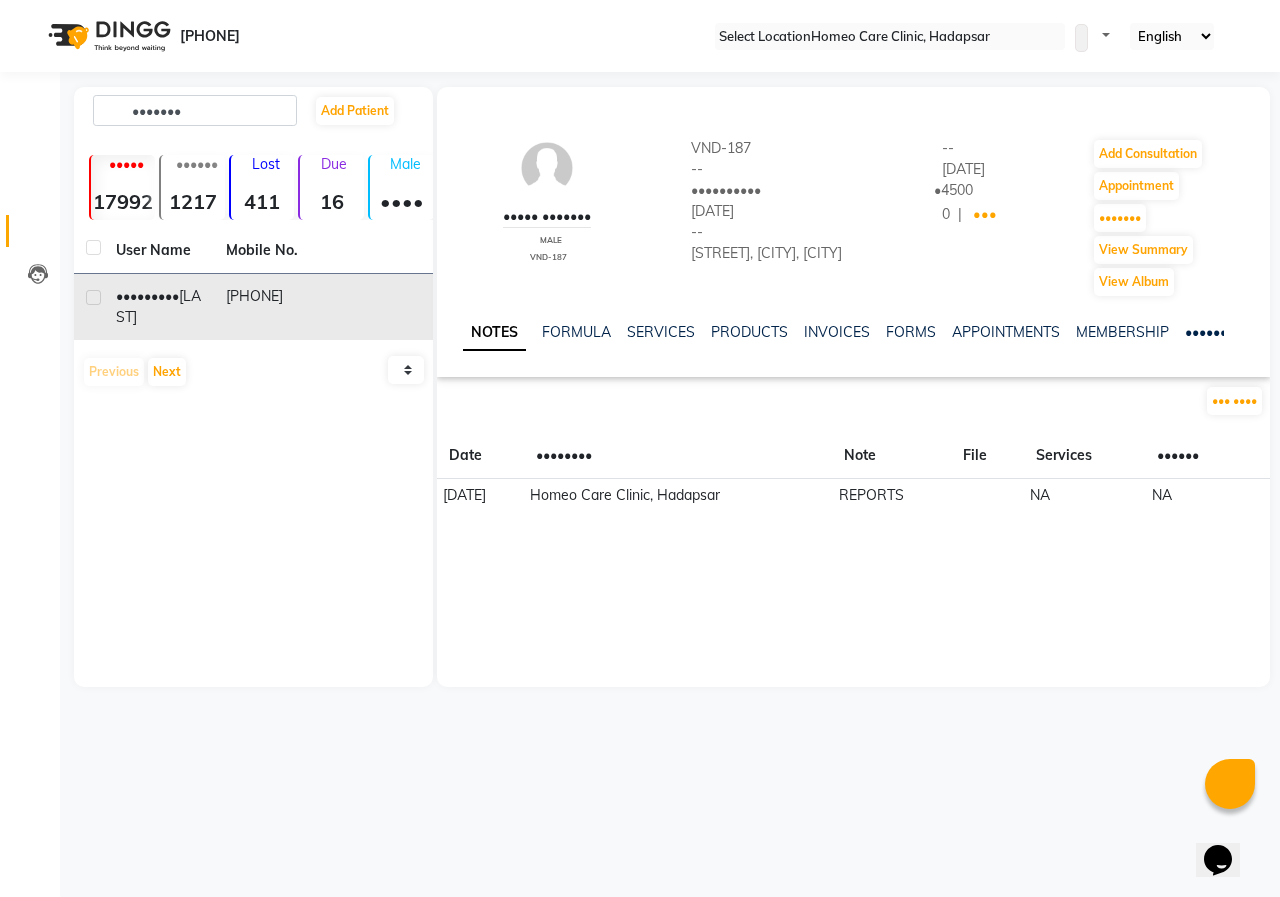 click at bounding box center [378, 307] 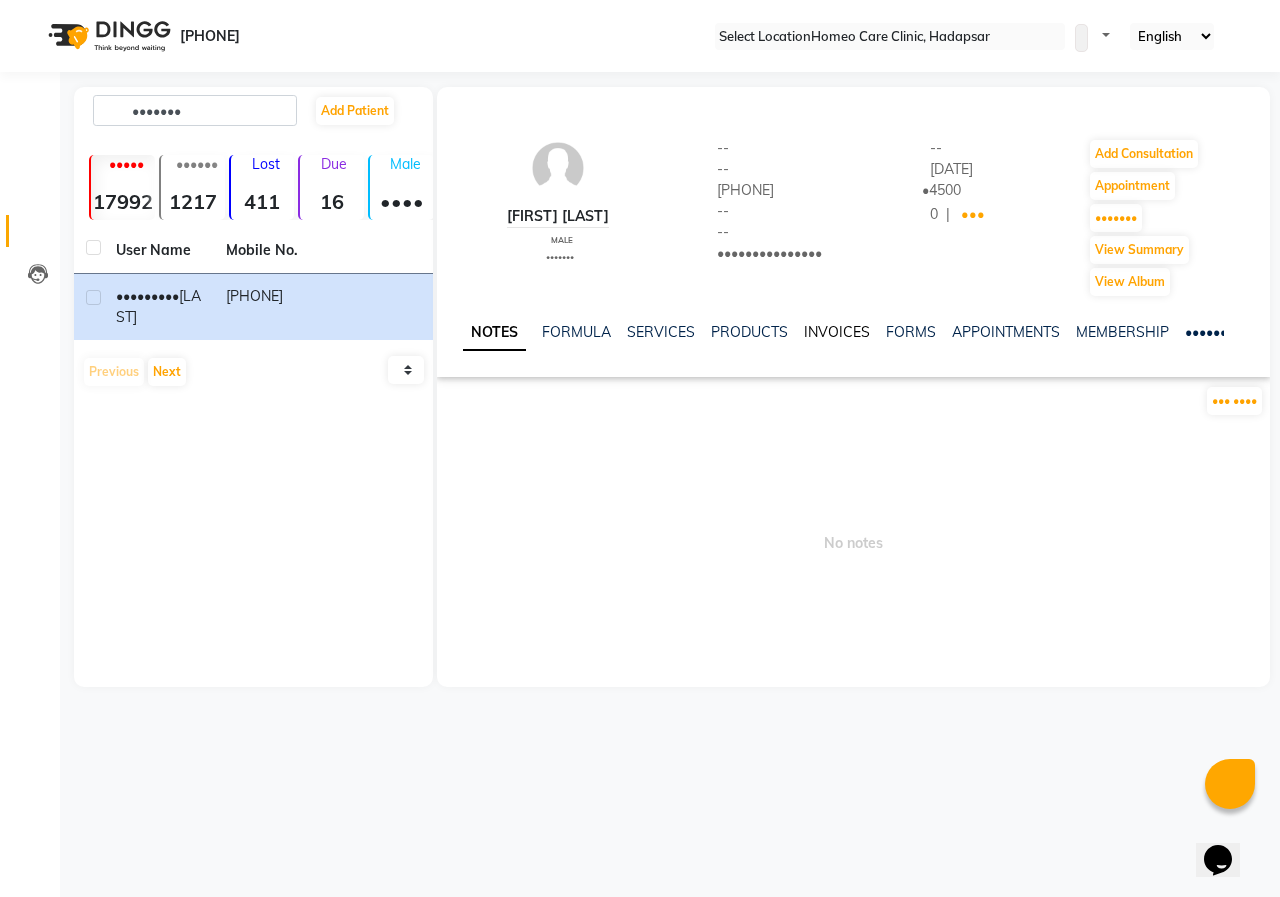 click on "INVOICES" at bounding box center [837, 332] 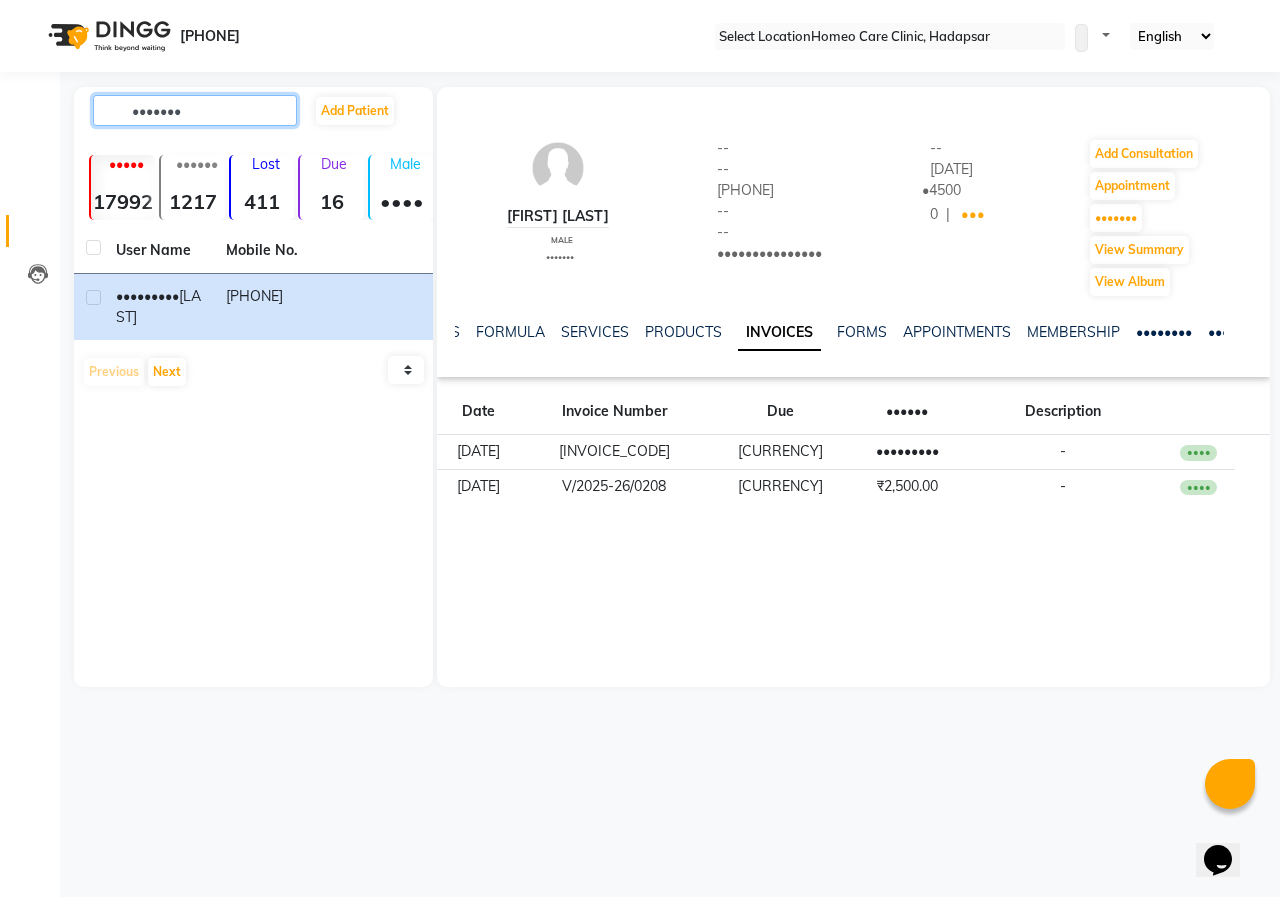 click on "•••••••" at bounding box center (195, 110) 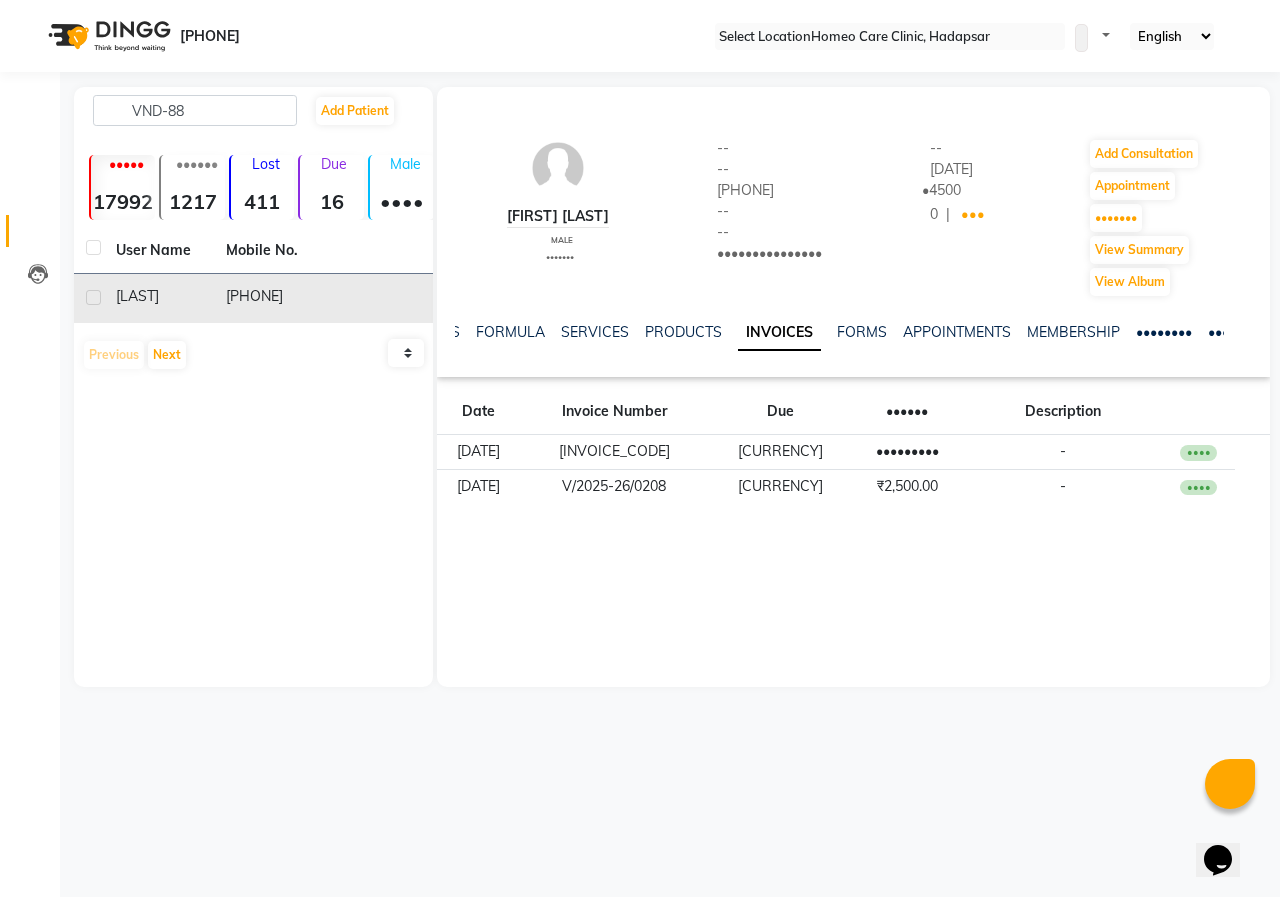 click on "[LAST]" at bounding box center [159, 298] 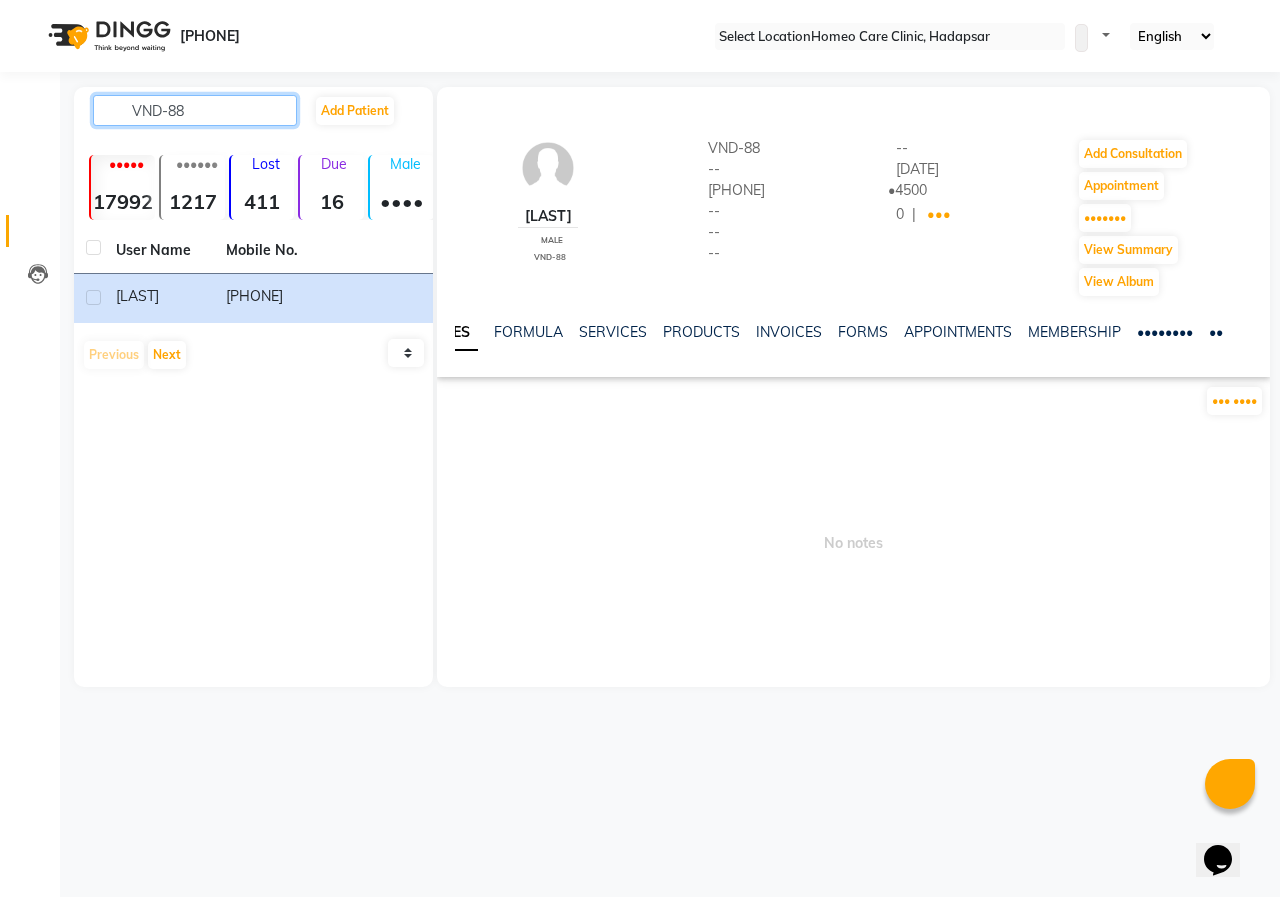 click on "VND-88" at bounding box center (195, 110) 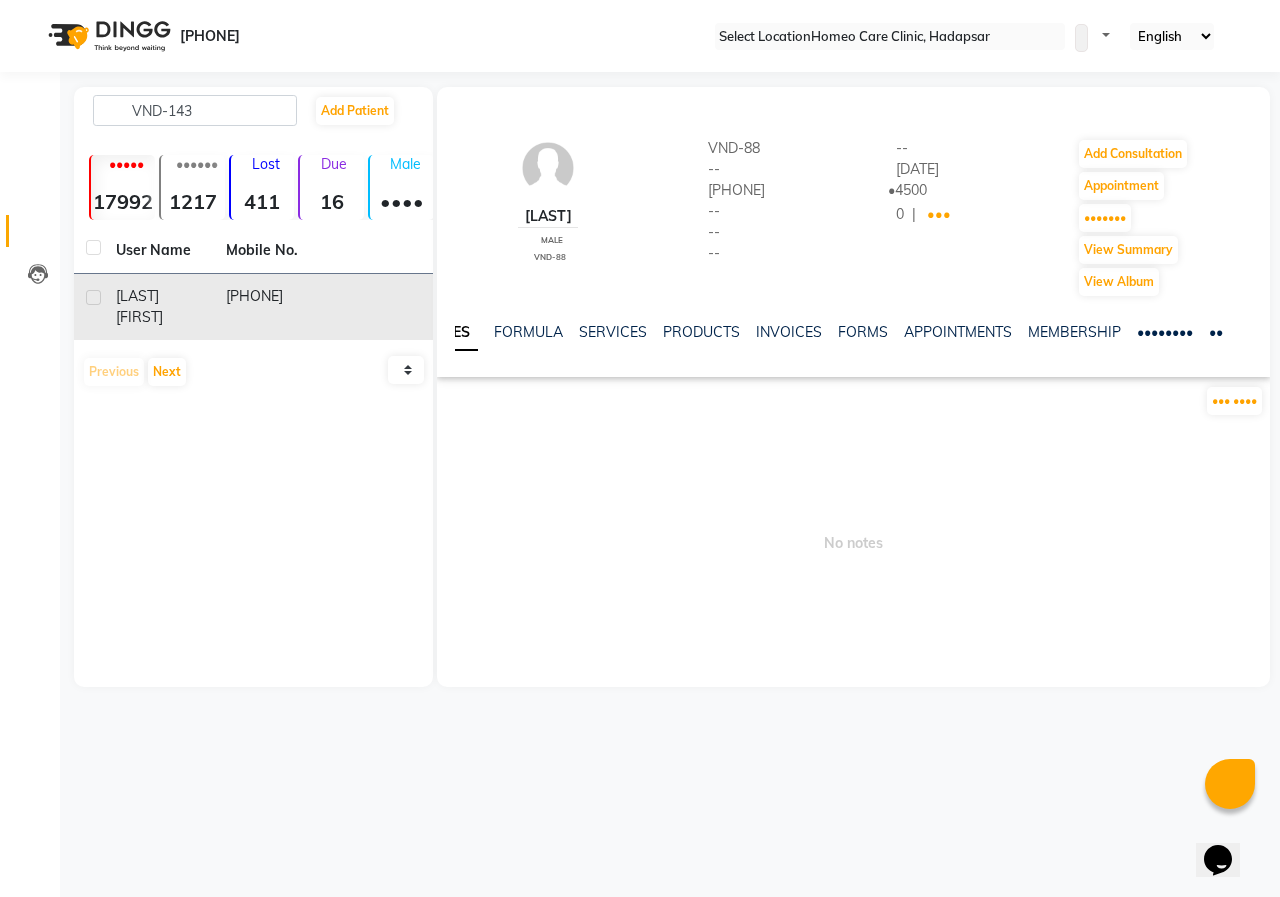 click on "[PHONE]" at bounding box center [269, 307] 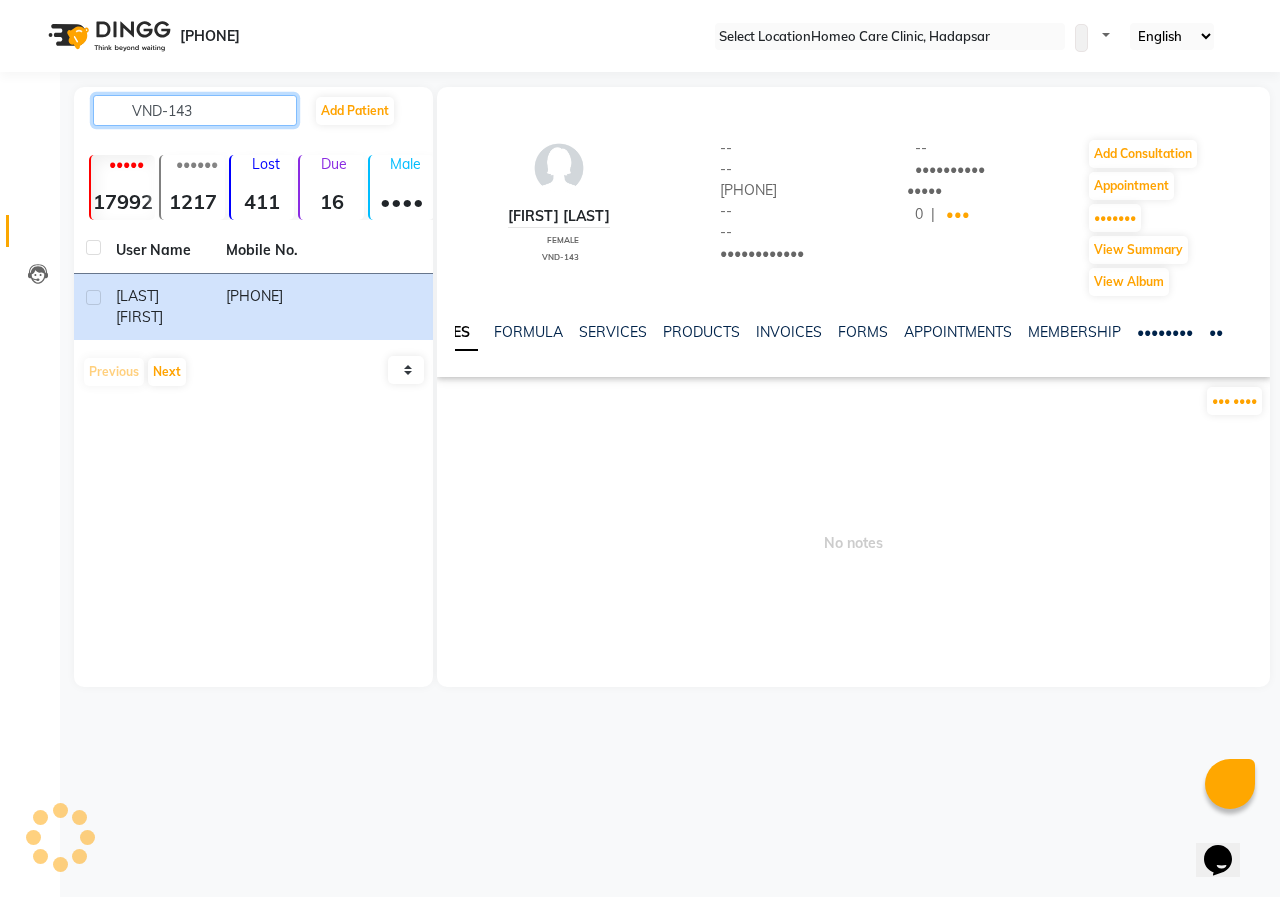 drag, startPoint x: 224, startPoint y: 97, endPoint x: 0, endPoint y: 100, distance: 224.0201 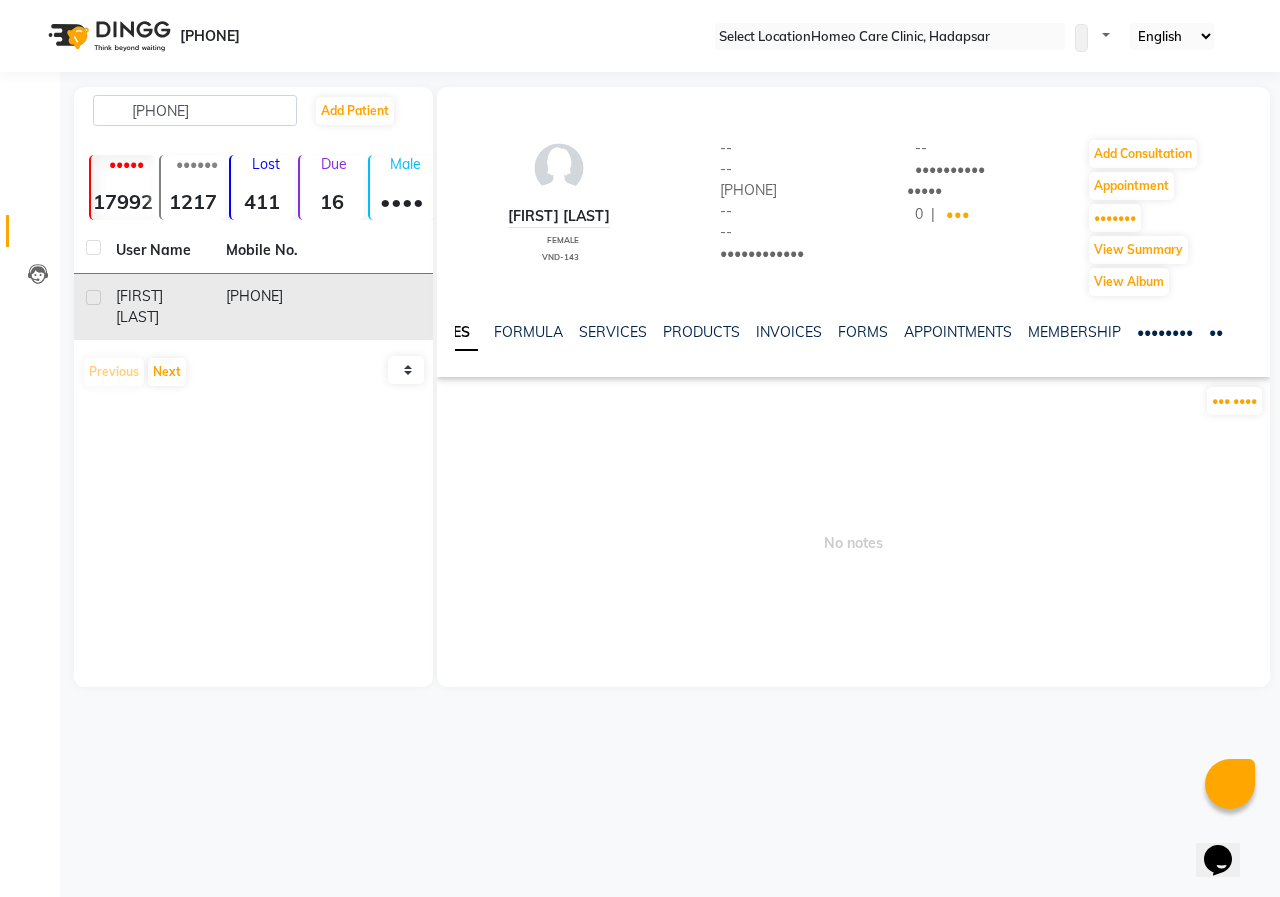 click on "[FIRST] [LAST]" at bounding box center (159, 307) 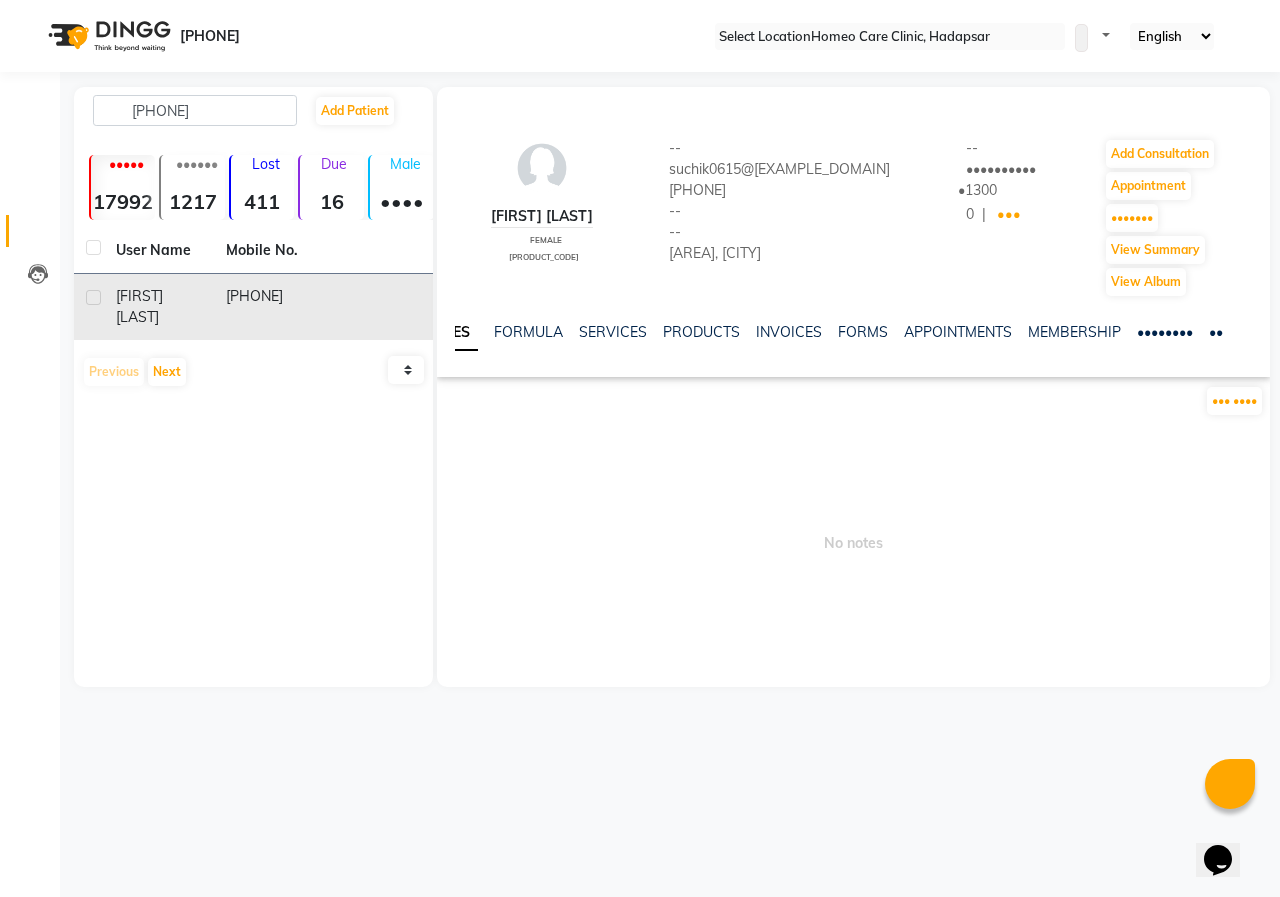 click on "[FIRST] [LAST]" at bounding box center [159, 307] 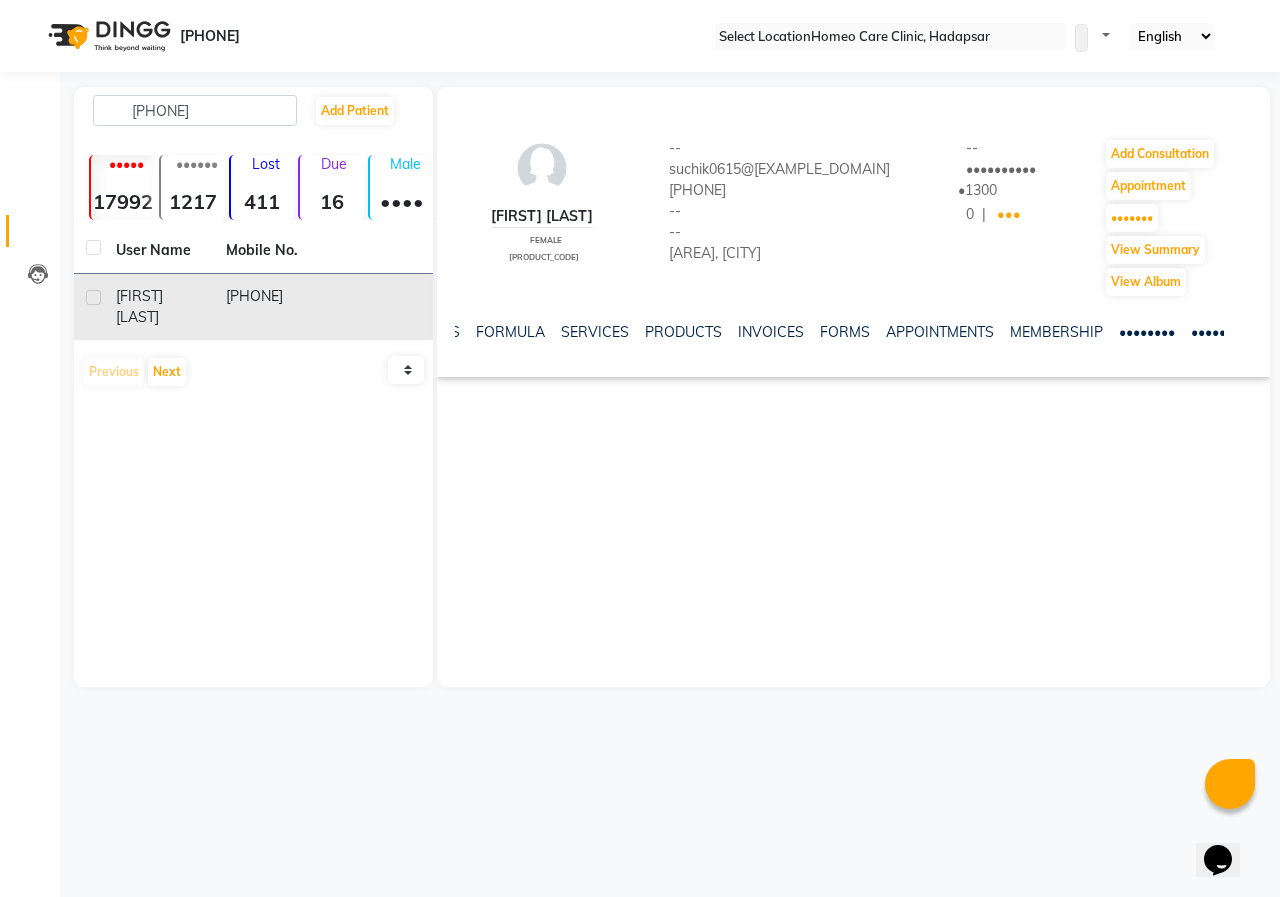 click on "[FIRST] [LAST]" at bounding box center [159, 307] 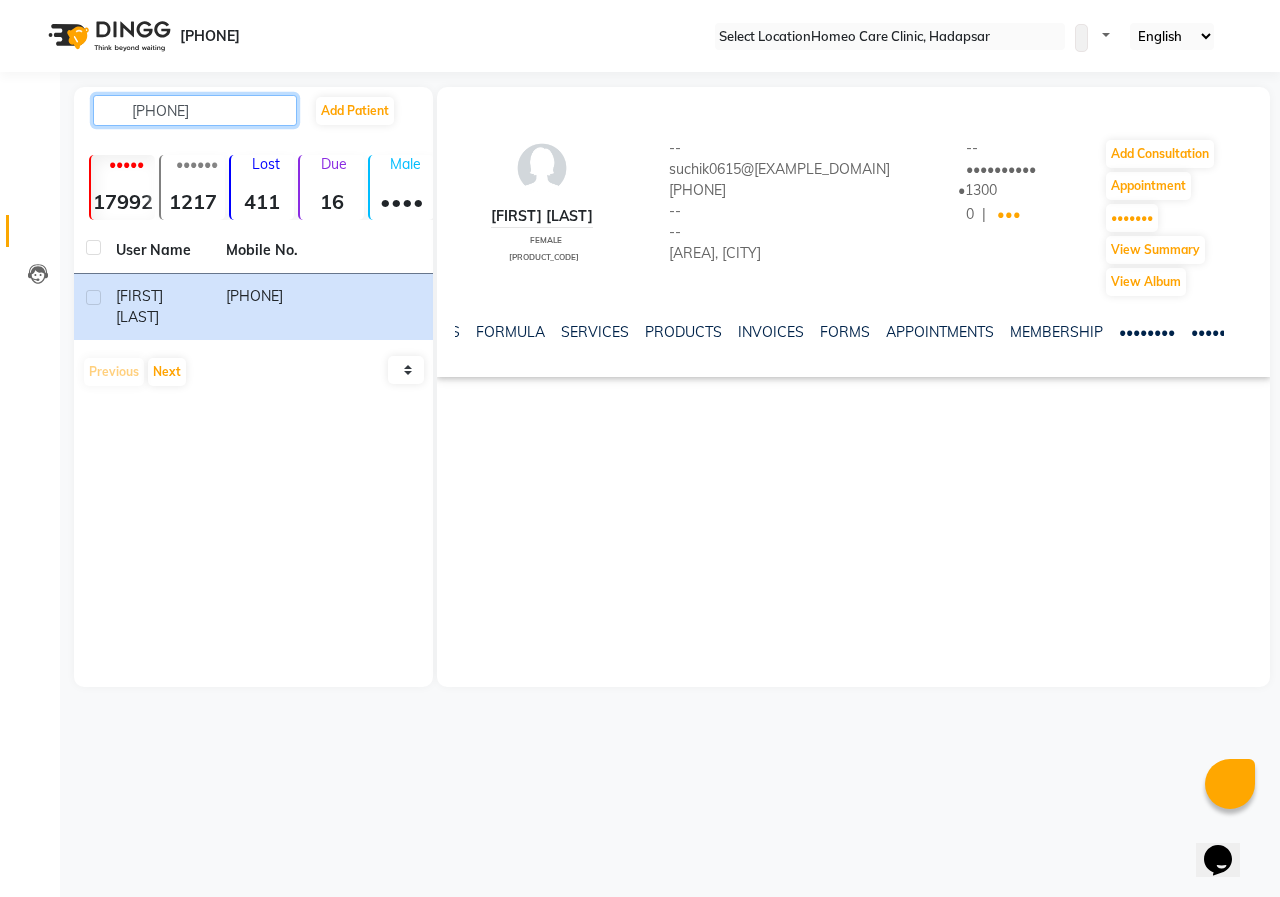 drag, startPoint x: 0, startPoint y: 77, endPoint x: 0, endPoint y: 288, distance: 211 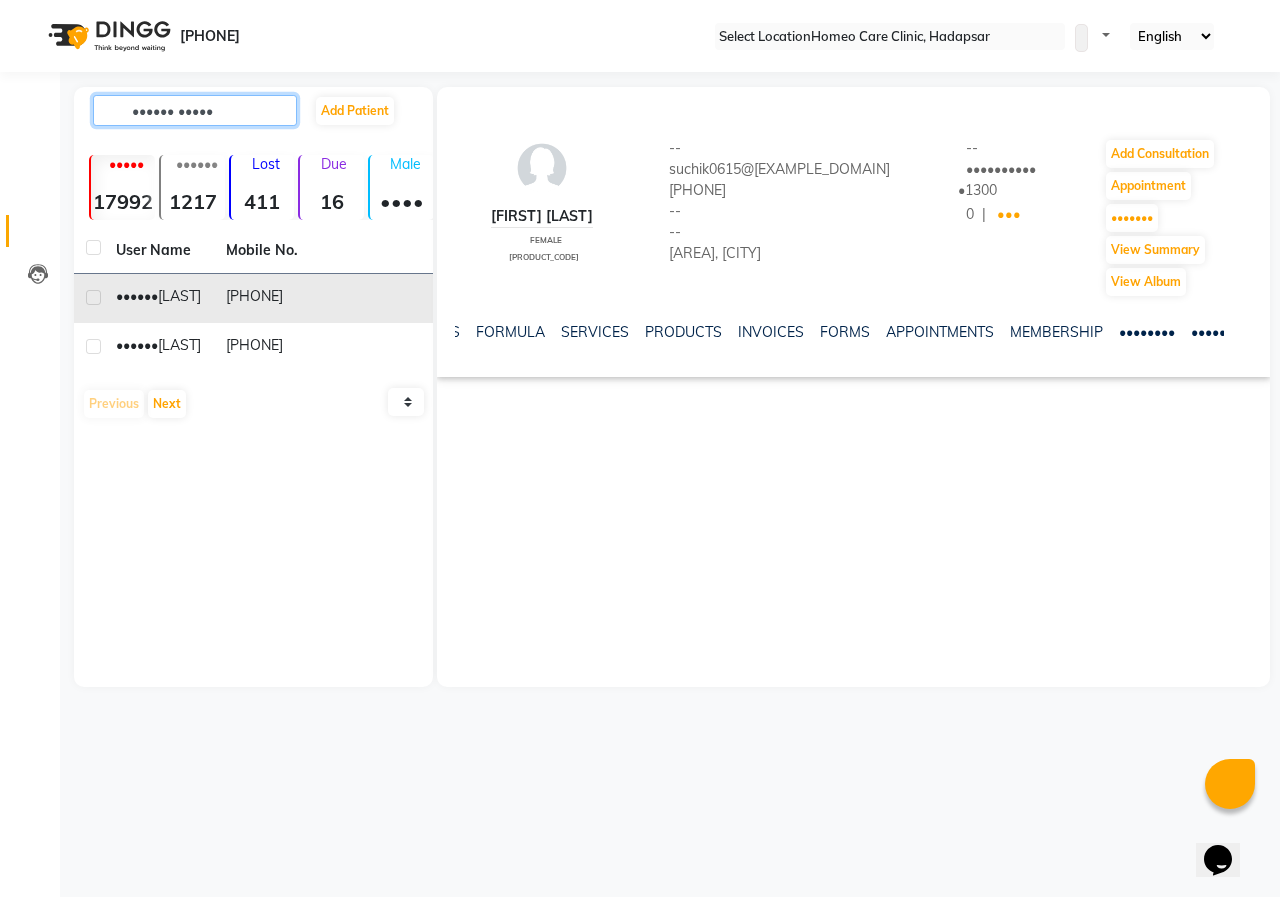 type on "•••••• •••••" 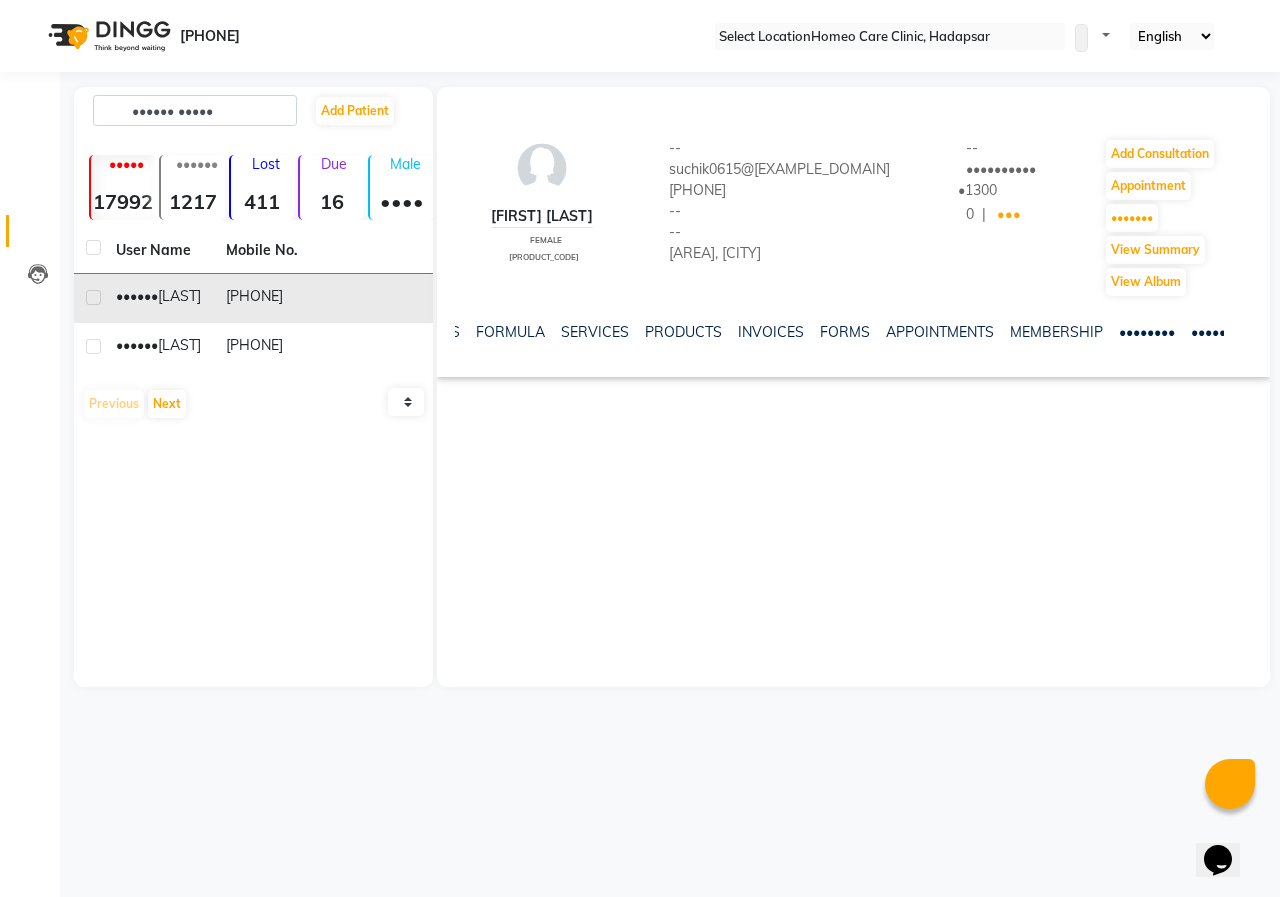 click on "[PHONE]" at bounding box center (269, 298) 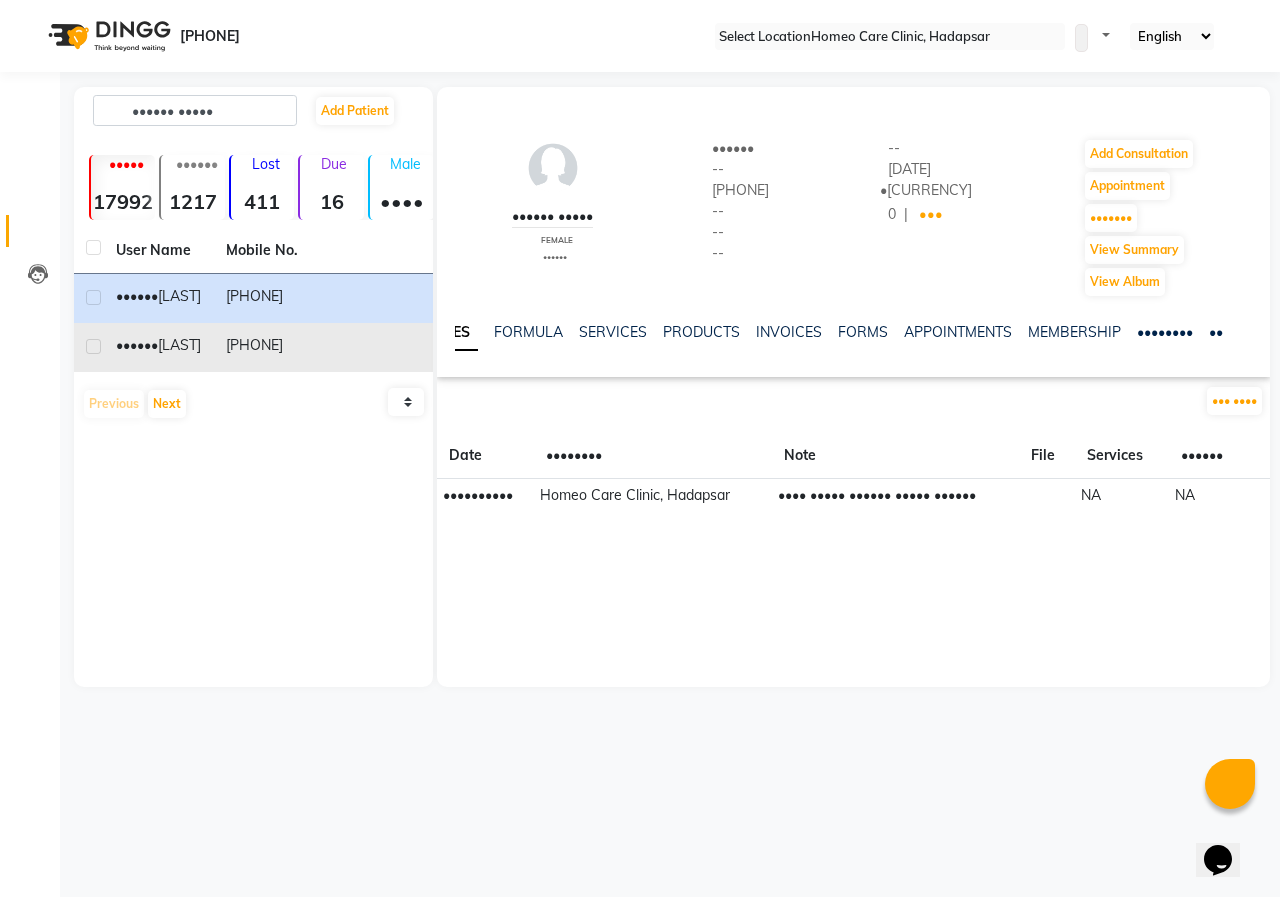 click on "[PHONE]" at bounding box center [269, 298] 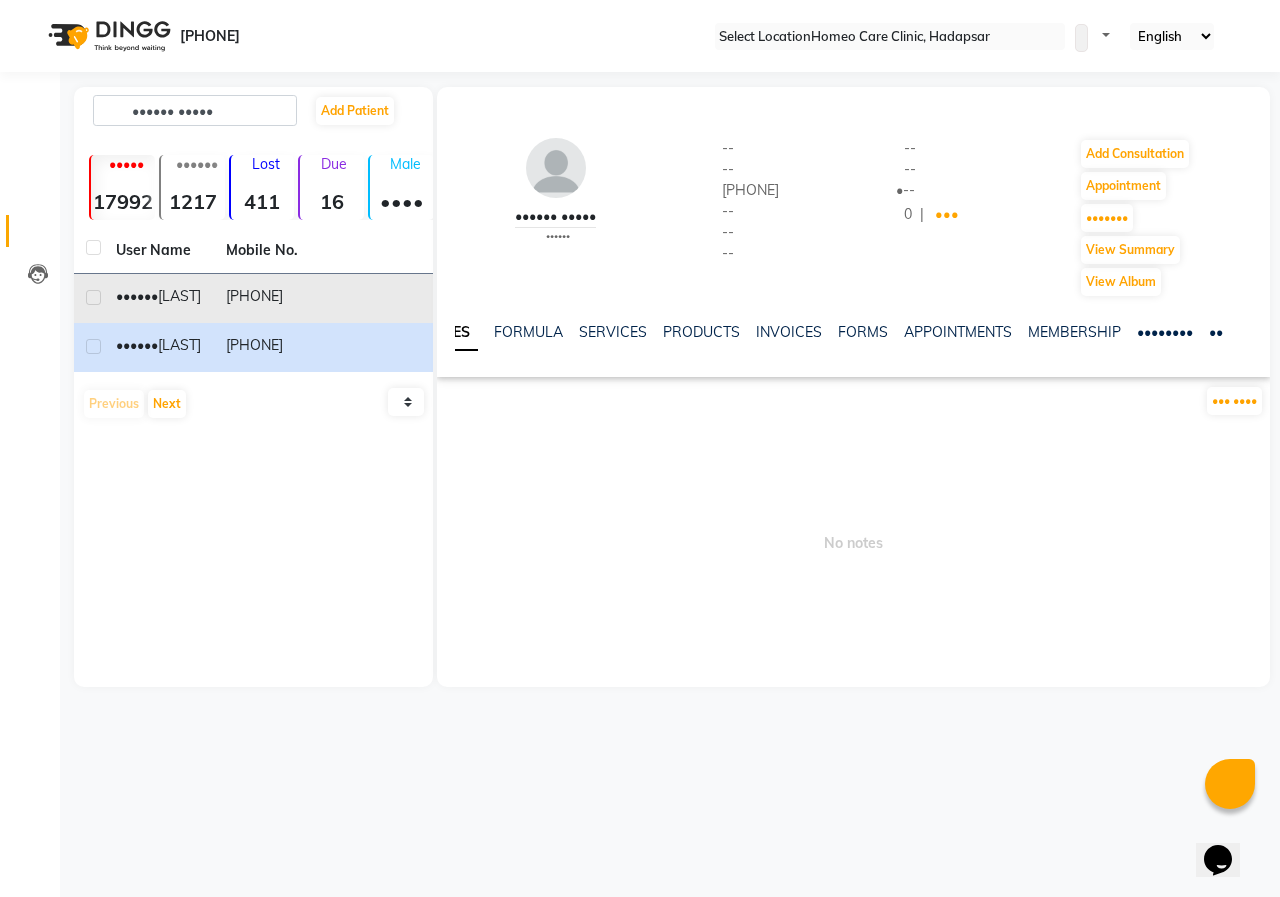 click on "[PHONE]" at bounding box center [269, 298] 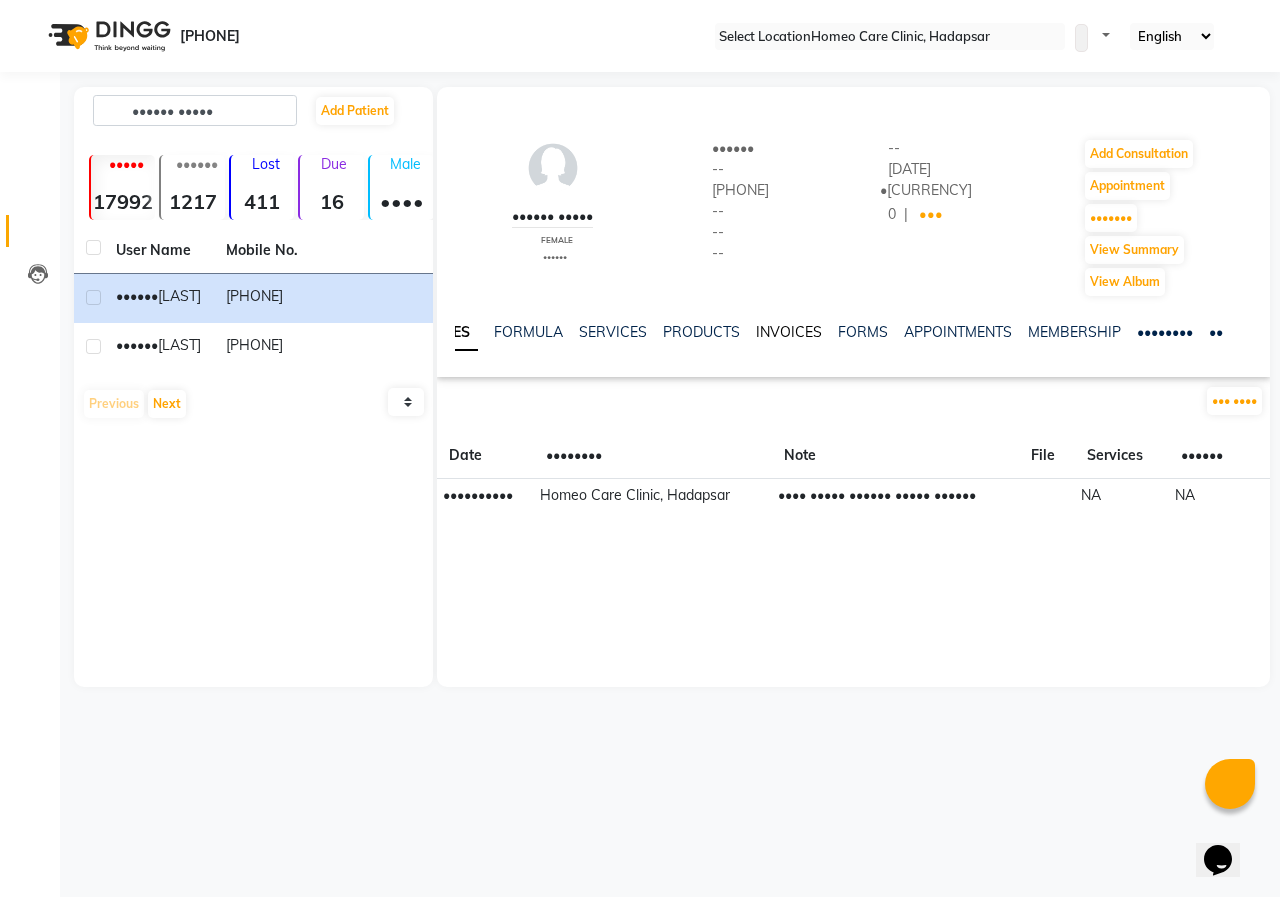 click on "INVOICES" at bounding box center (789, 332) 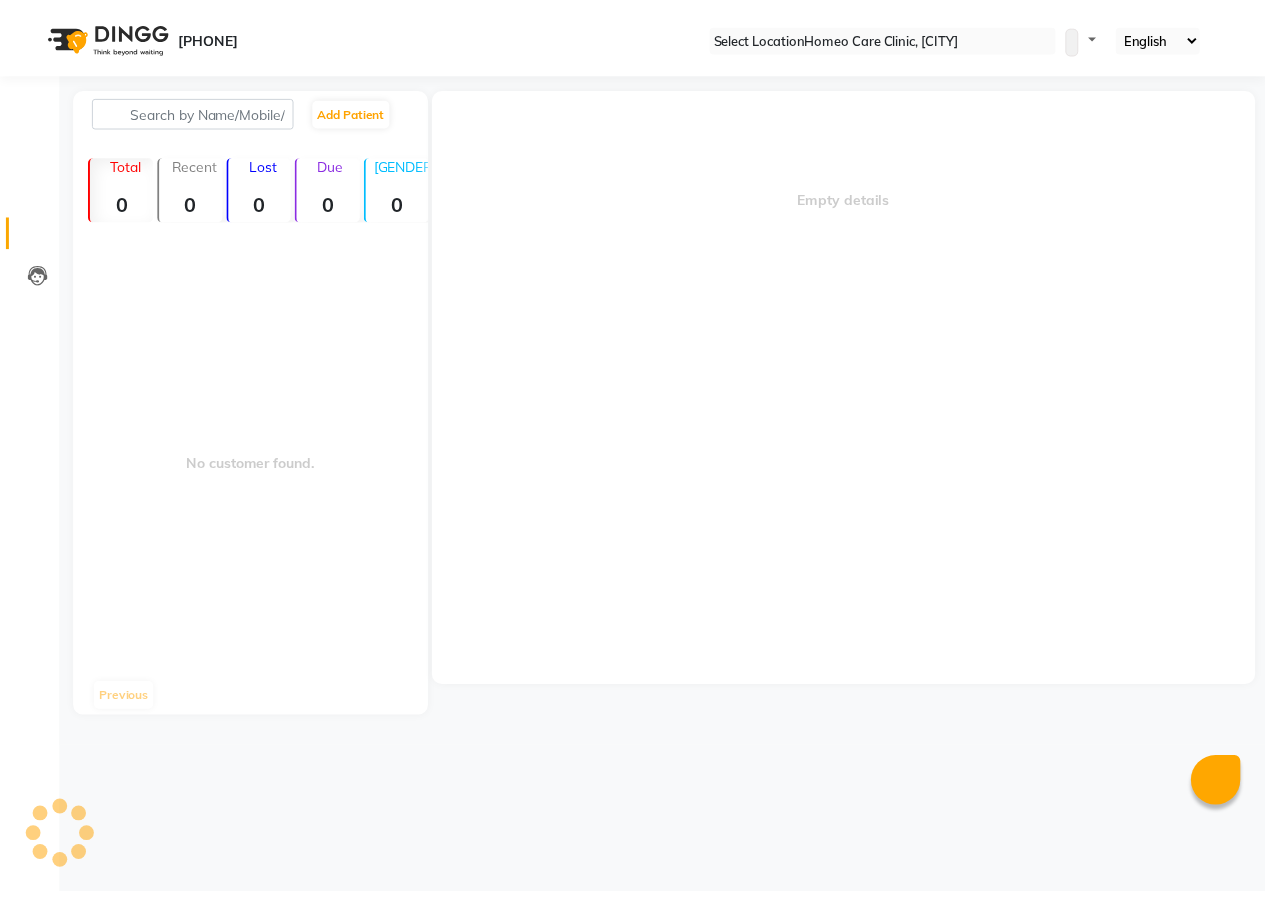 scroll, scrollTop: 0, scrollLeft: 0, axis: both 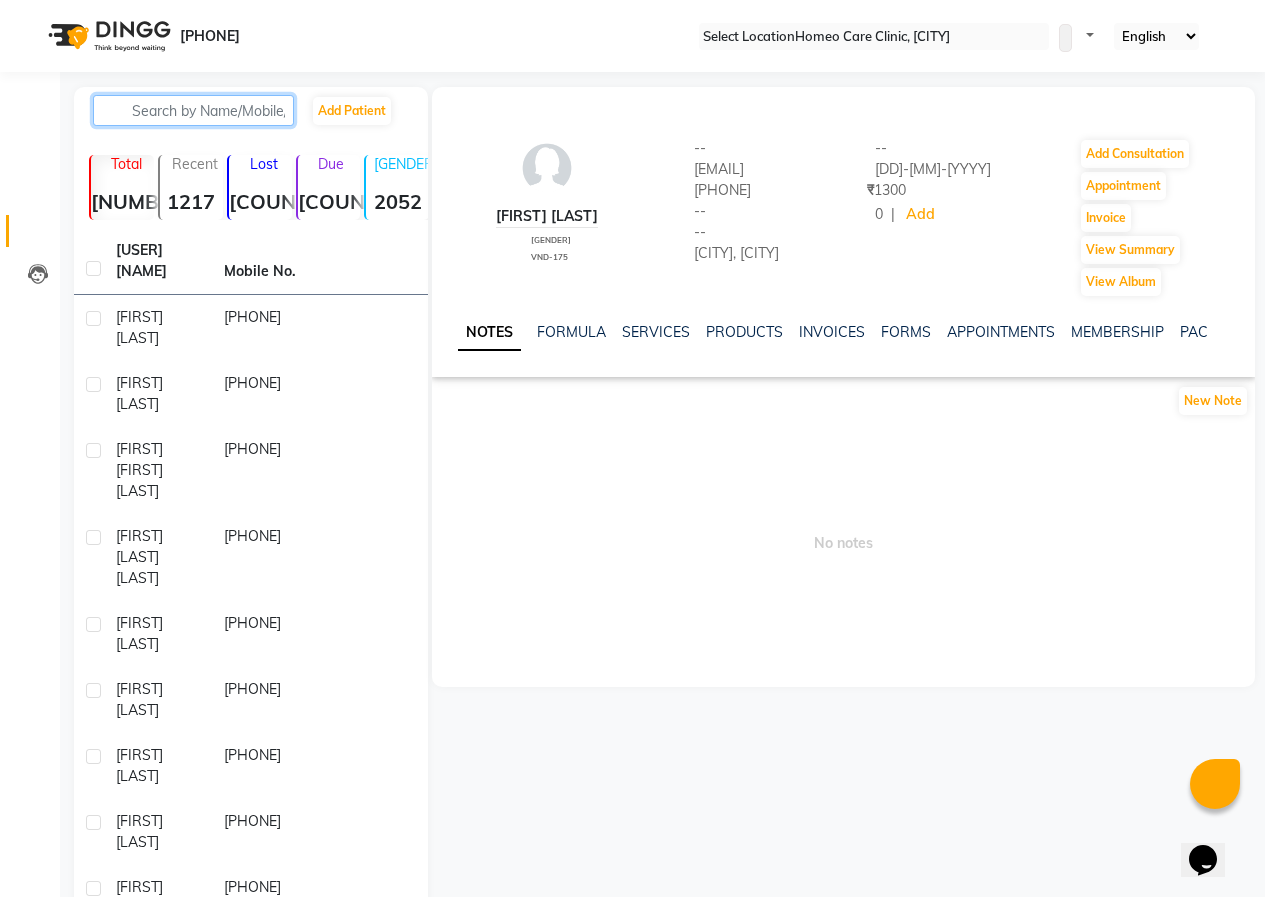 click at bounding box center (193, 110) 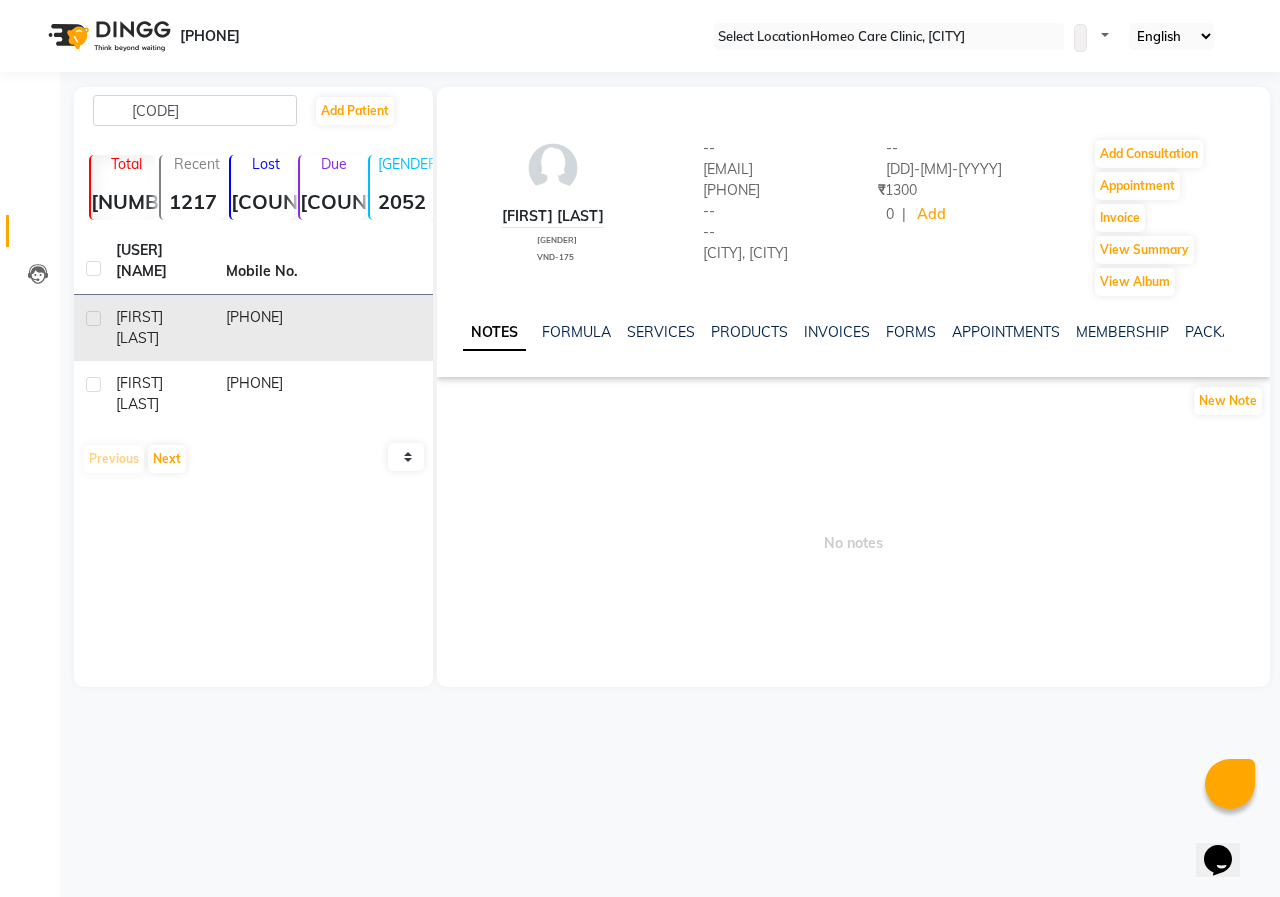 click at bounding box center [89, 328] 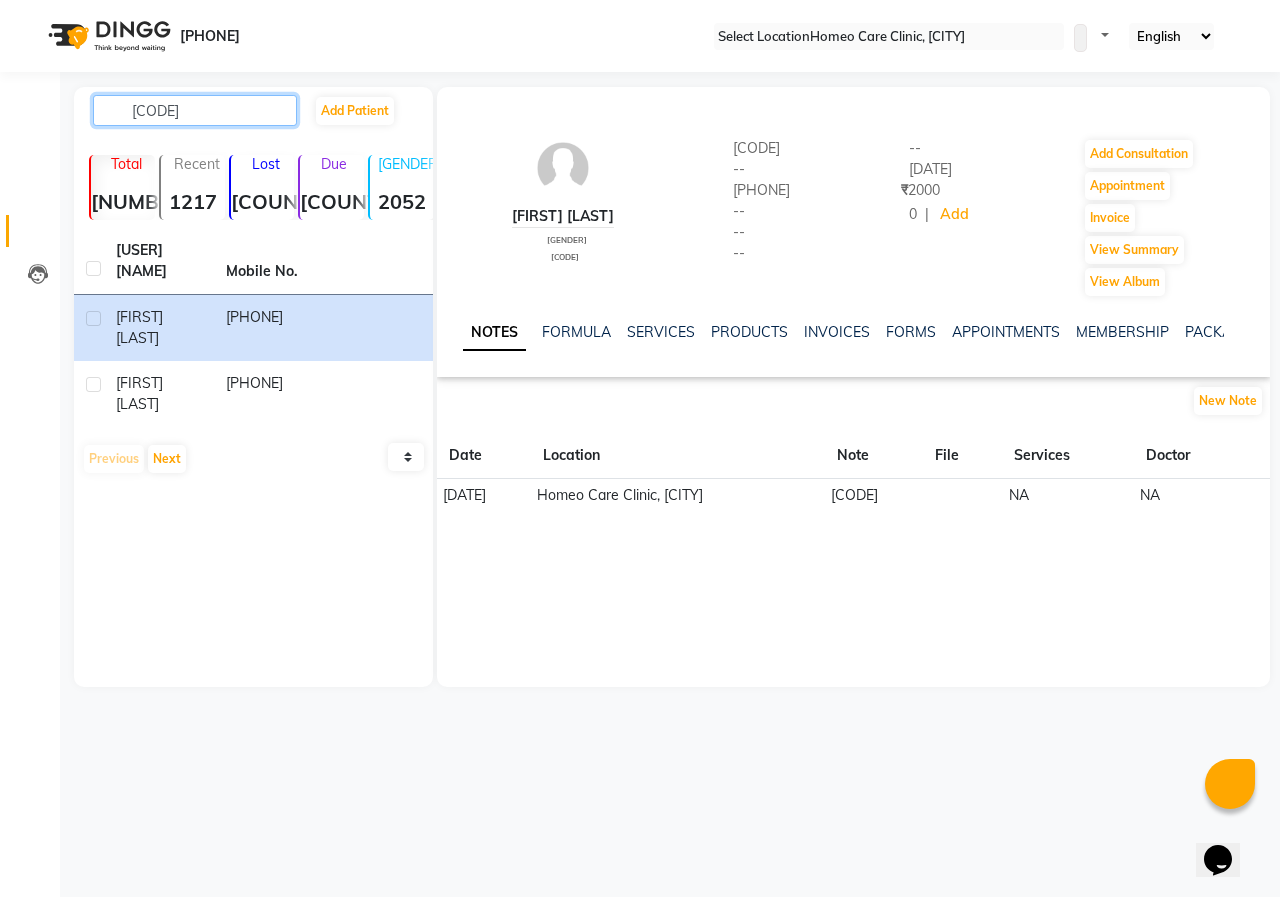 drag, startPoint x: 220, startPoint y: 114, endPoint x: 0, endPoint y: 93, distance: 221 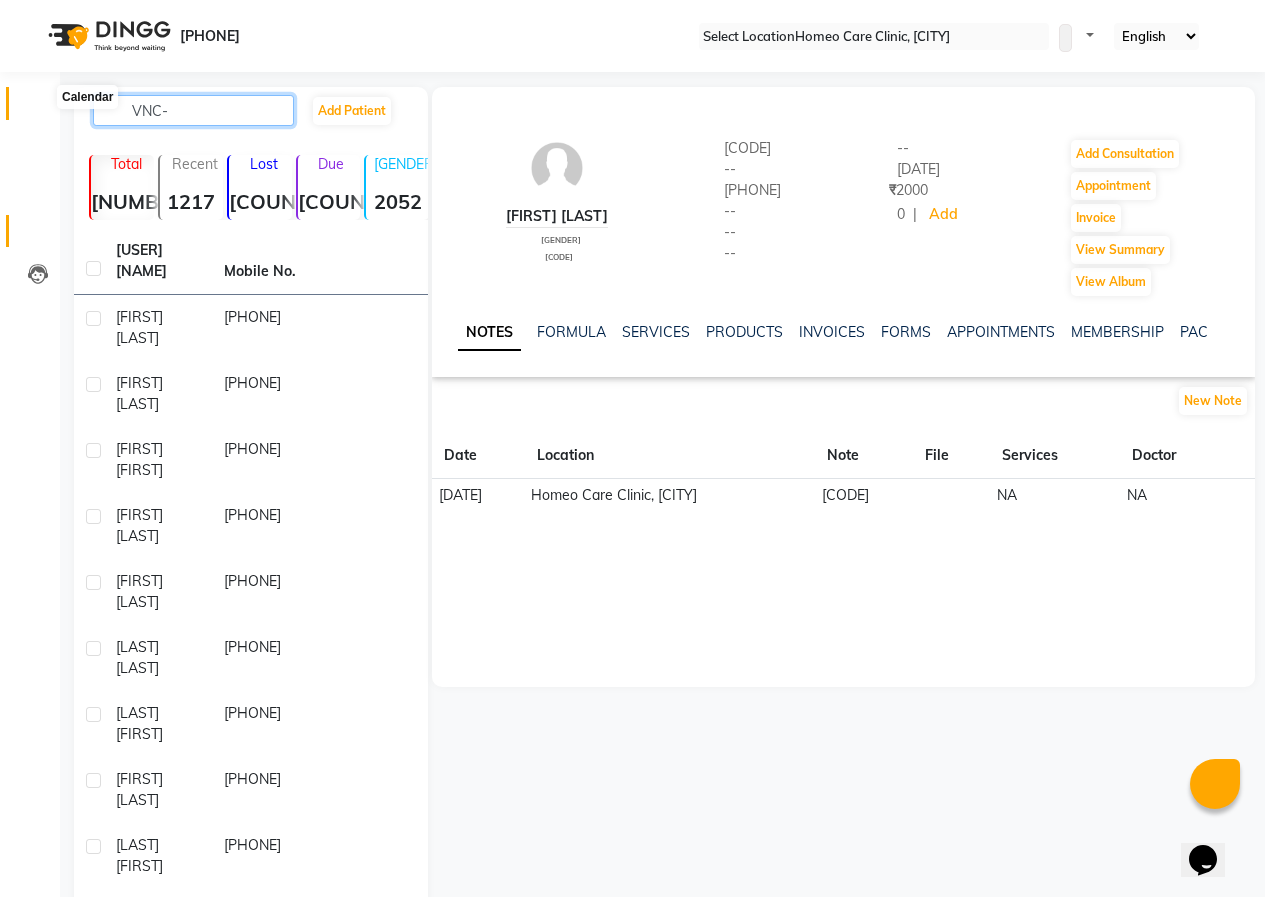 type on "VNC-" 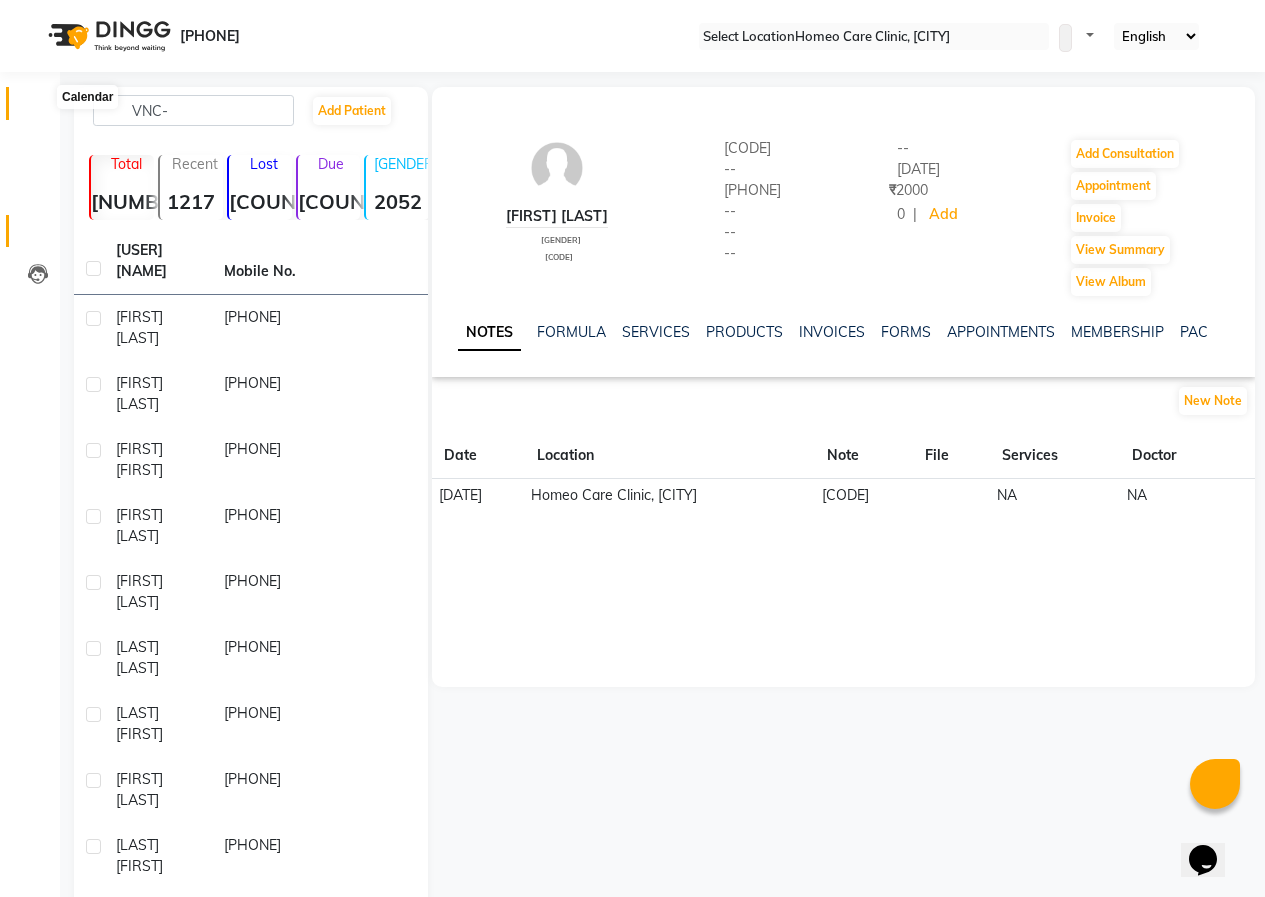 click at bounding box center [38, 108] 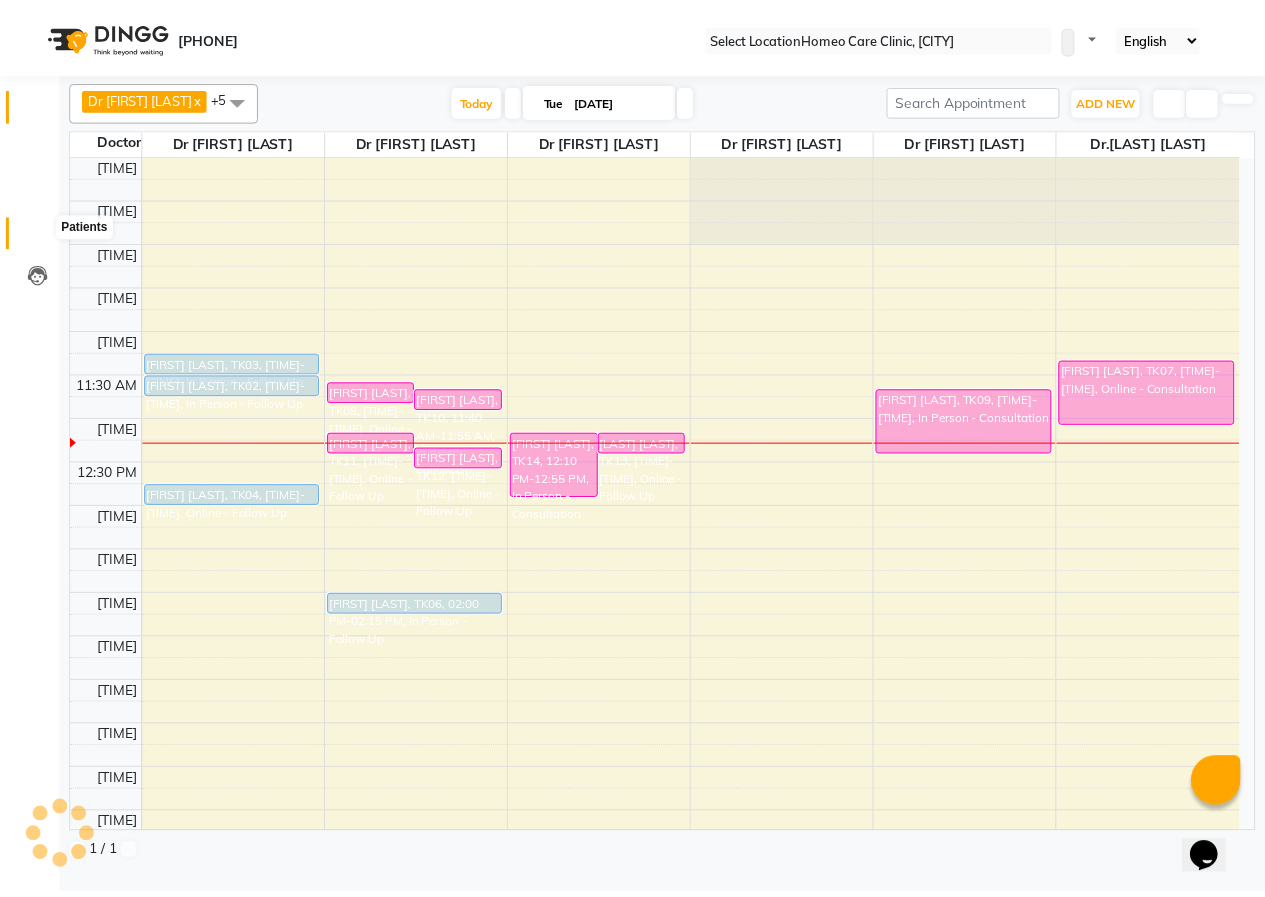 scroll, scrollTop: 0, scrollLeft: 0, axis: both 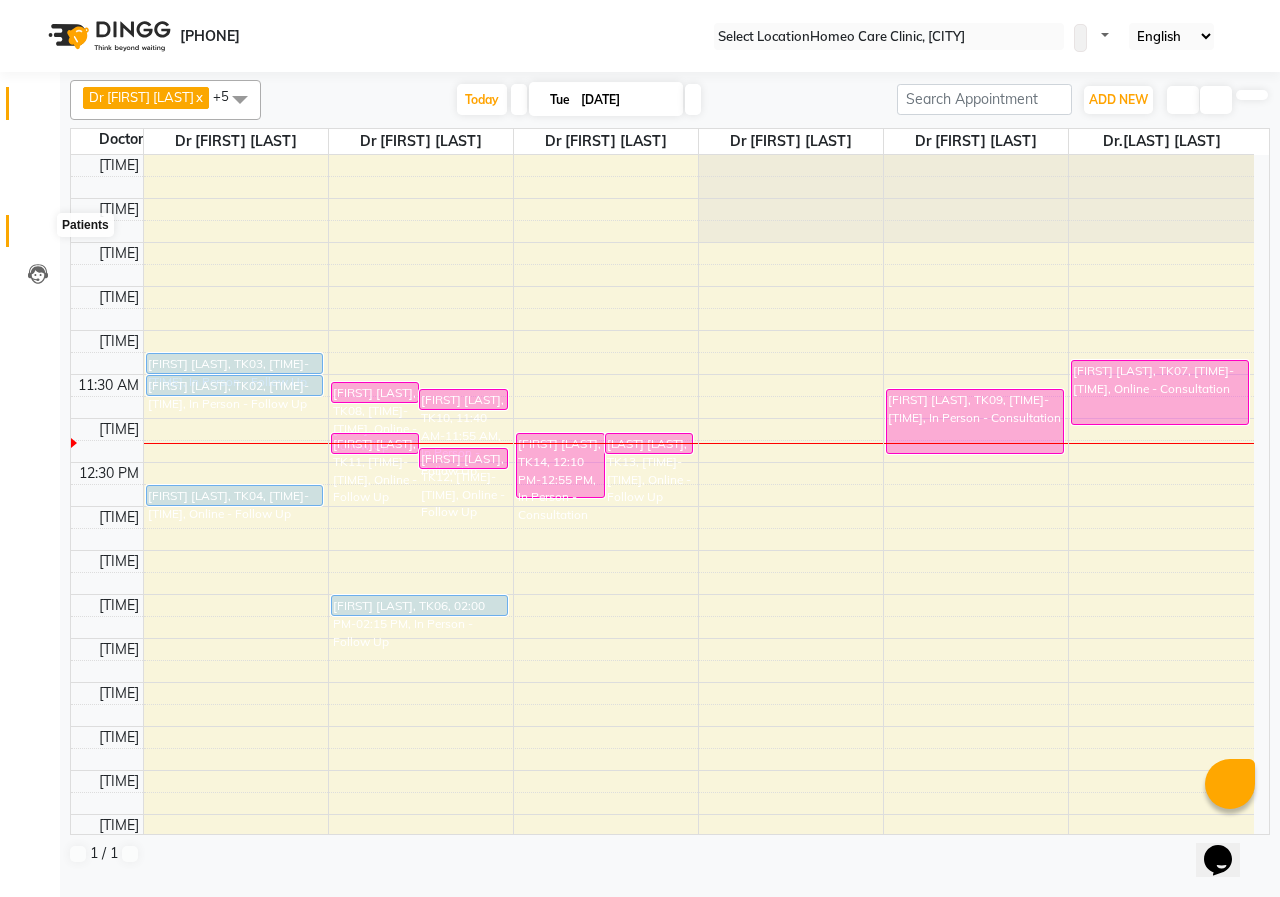 click at bounding box center [38, 236] 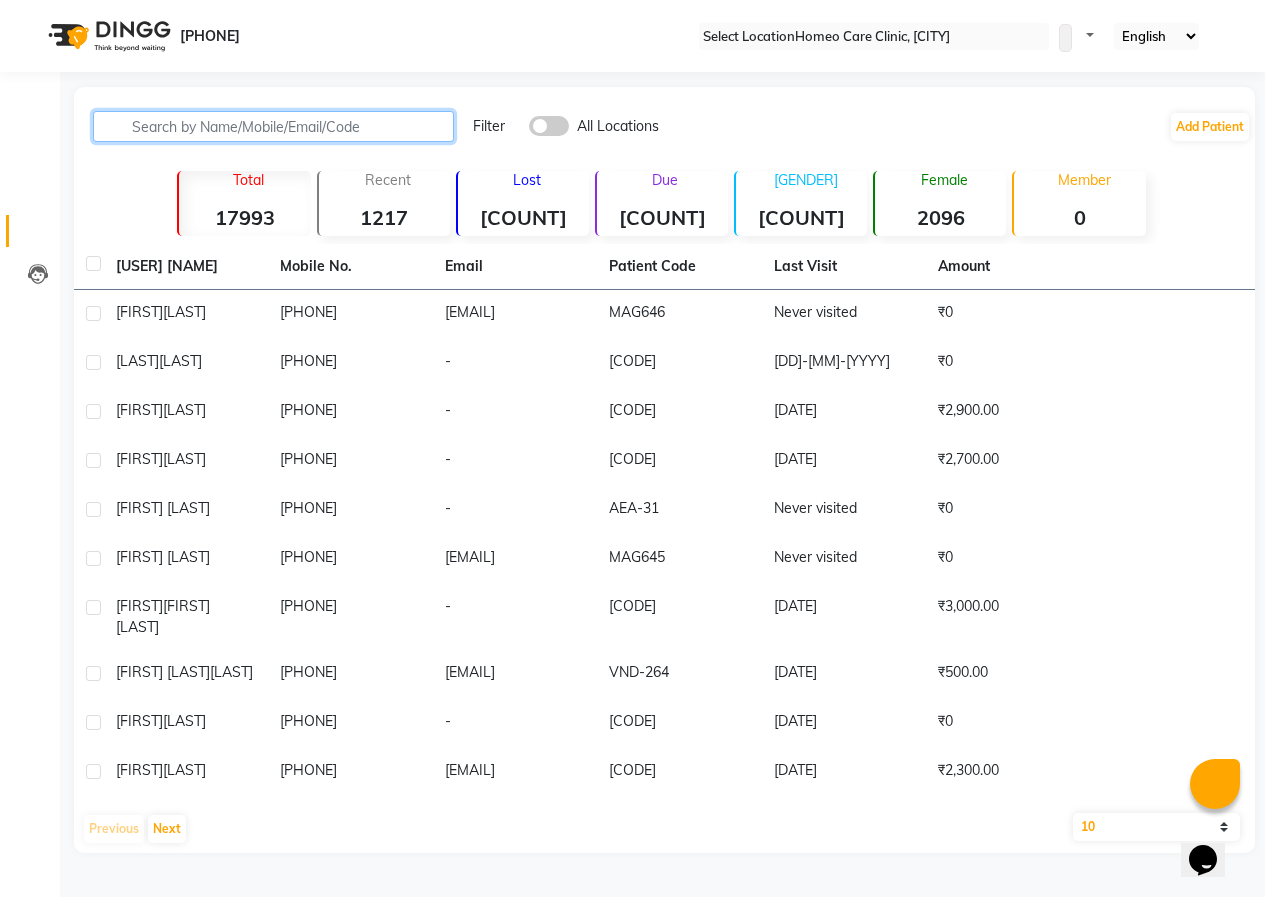 click at bounding box center [273, 126] 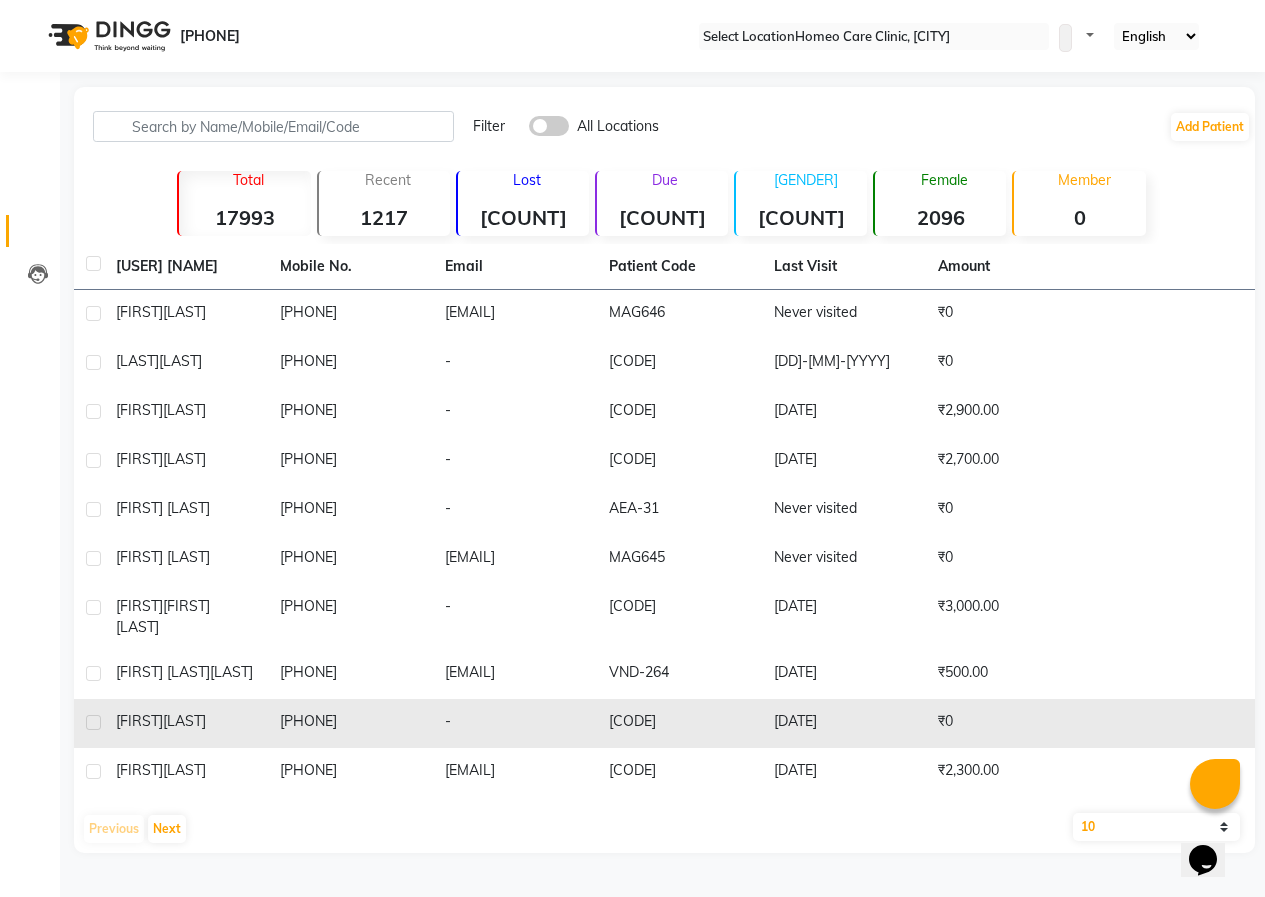click on "-" at bounding box center (515, 314) 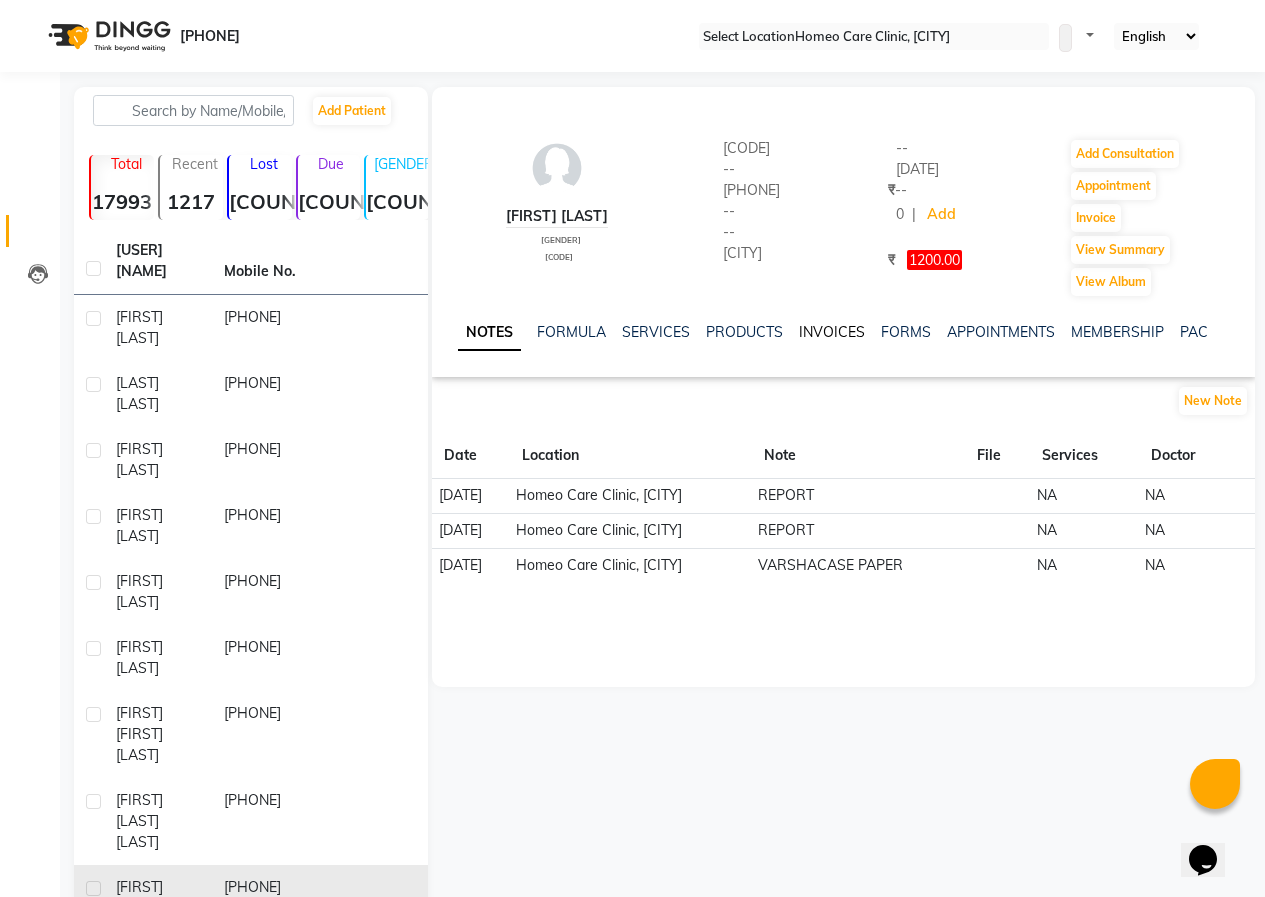 click on "INVOICES" at bounding box center (832, 332) 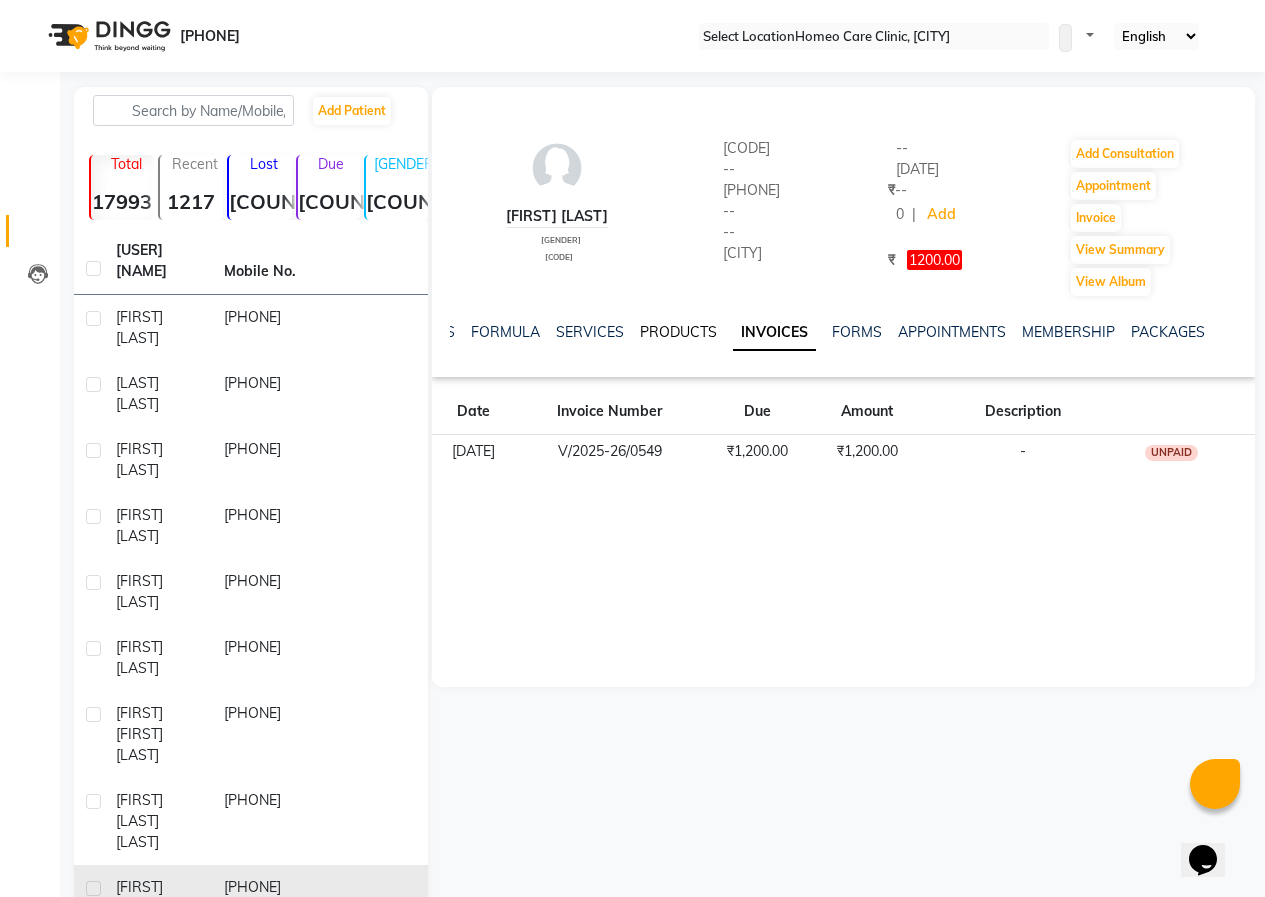 click on "PRODUCTS" at bounding box center (678, 332) 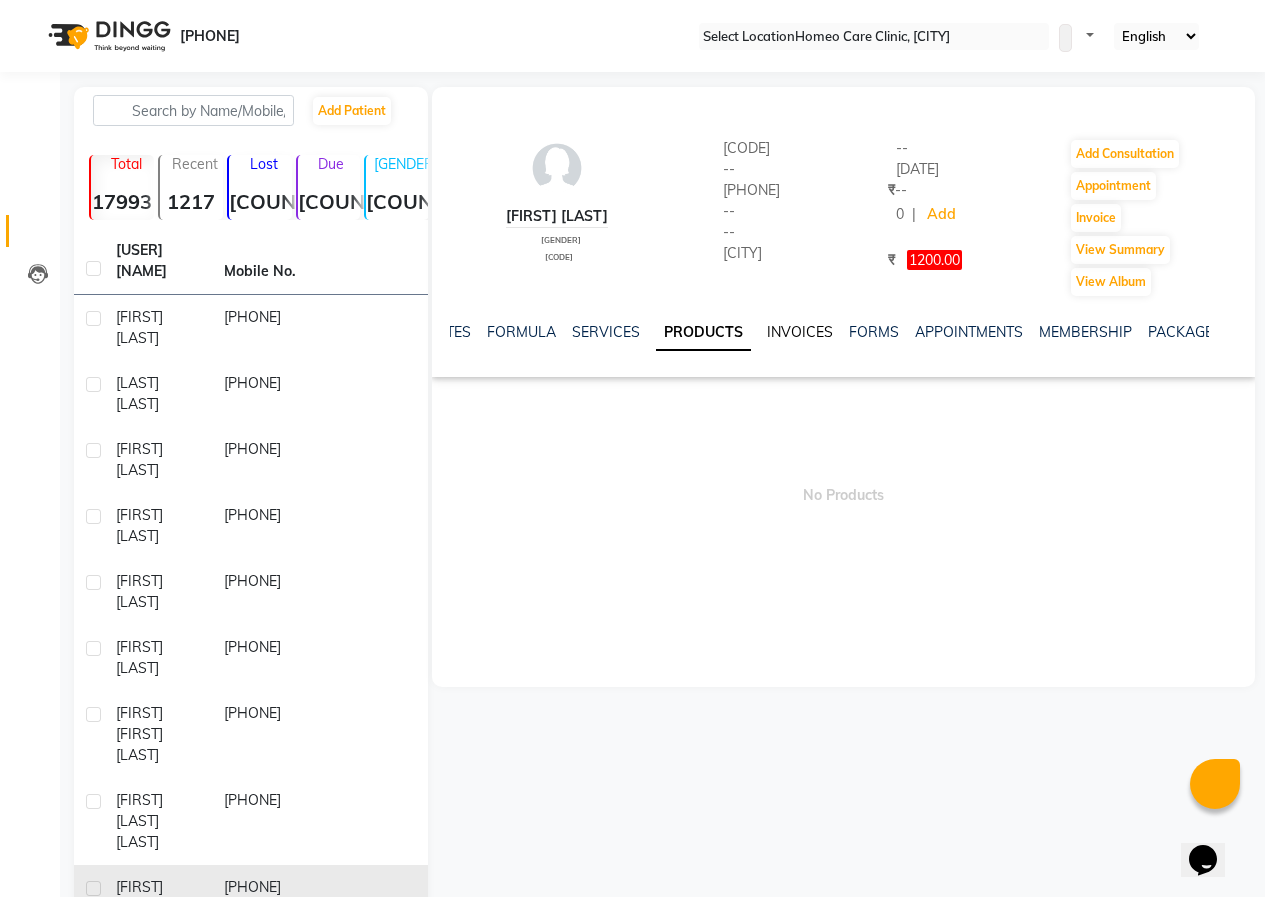 click on "INVOICES" at bounding box center [800, 332] 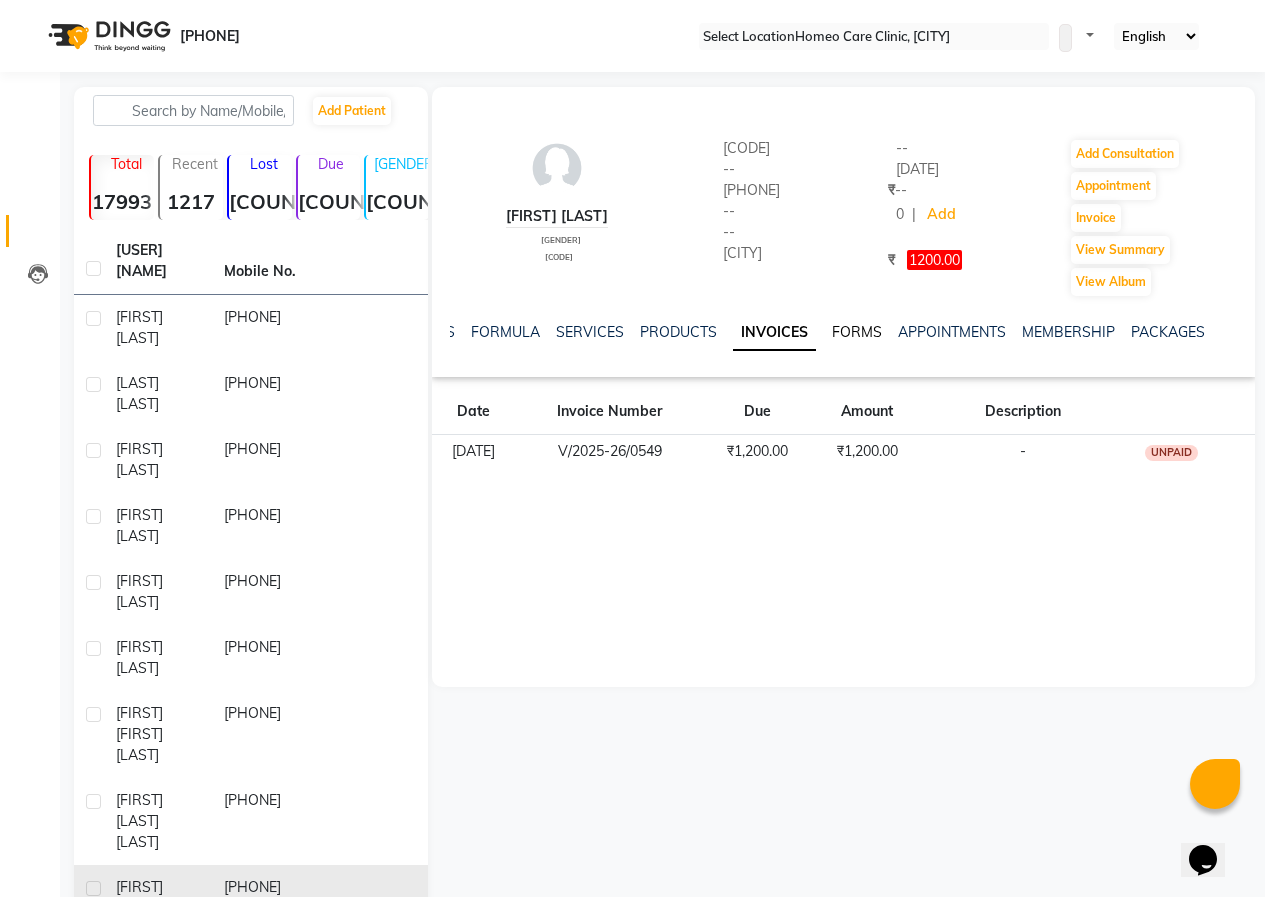 click on "FORMS" at bounding box center [857, 332] 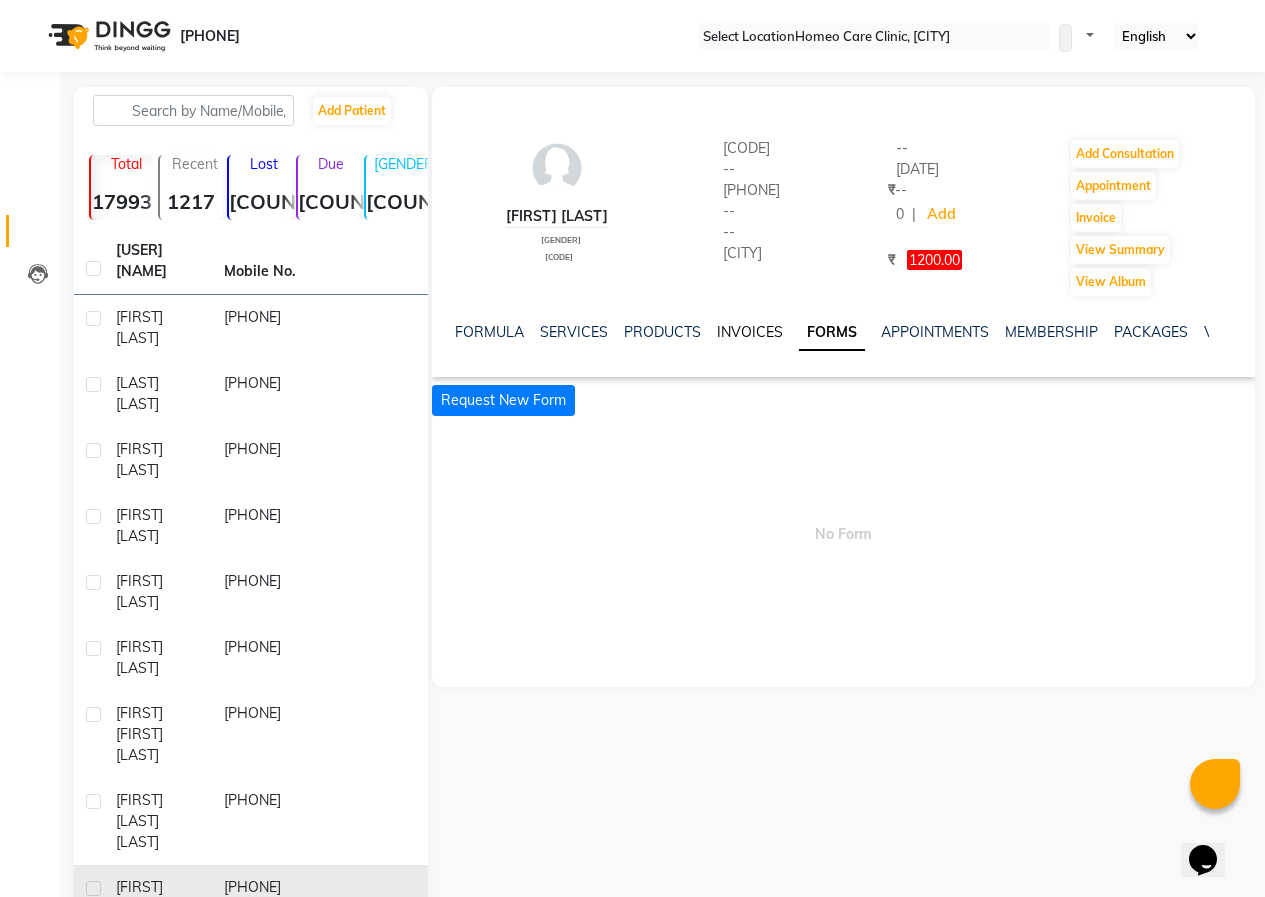 click on "INVOICES" at bounding box center [750, 332] 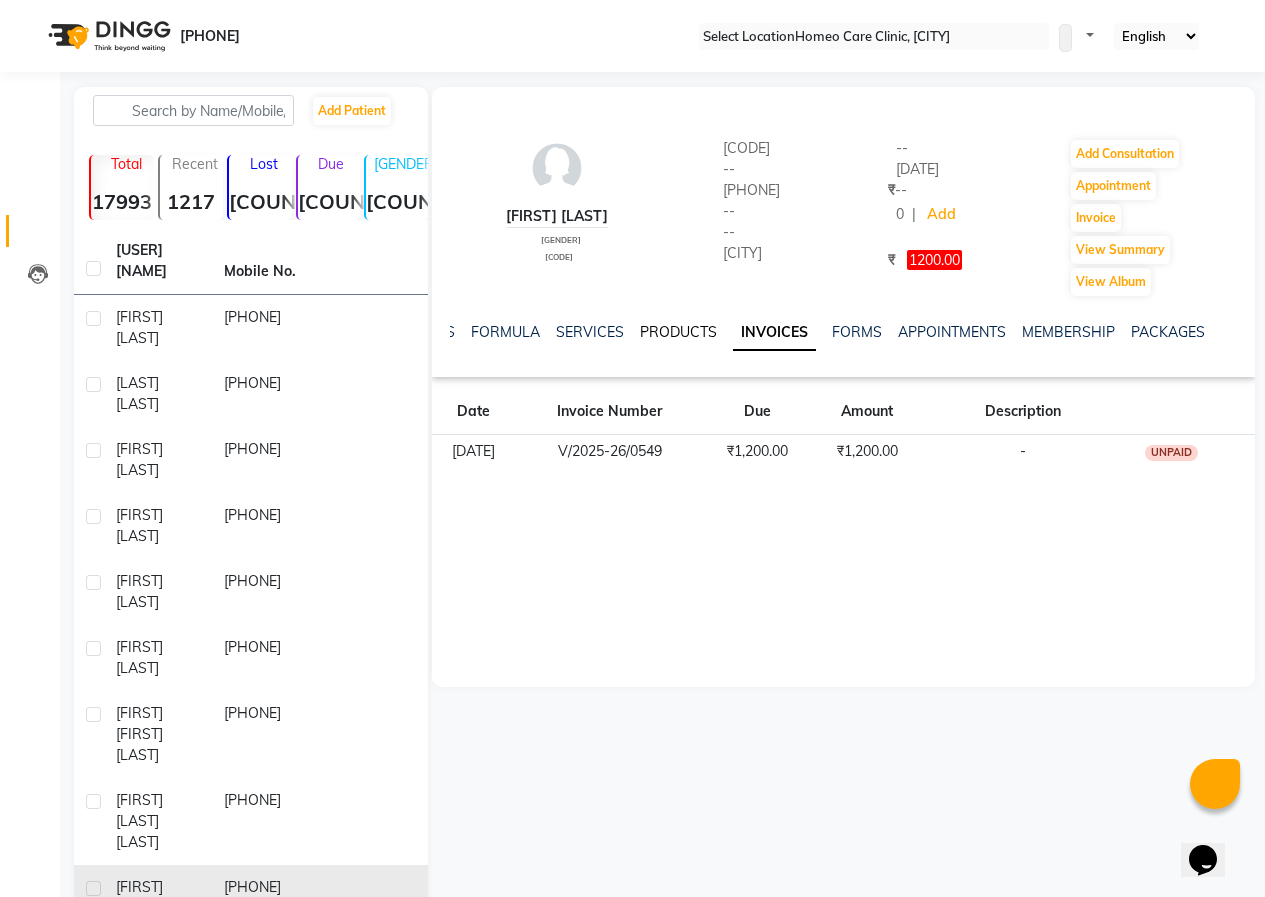 click on "PRODUCTS" at bounding box center [678, 332] 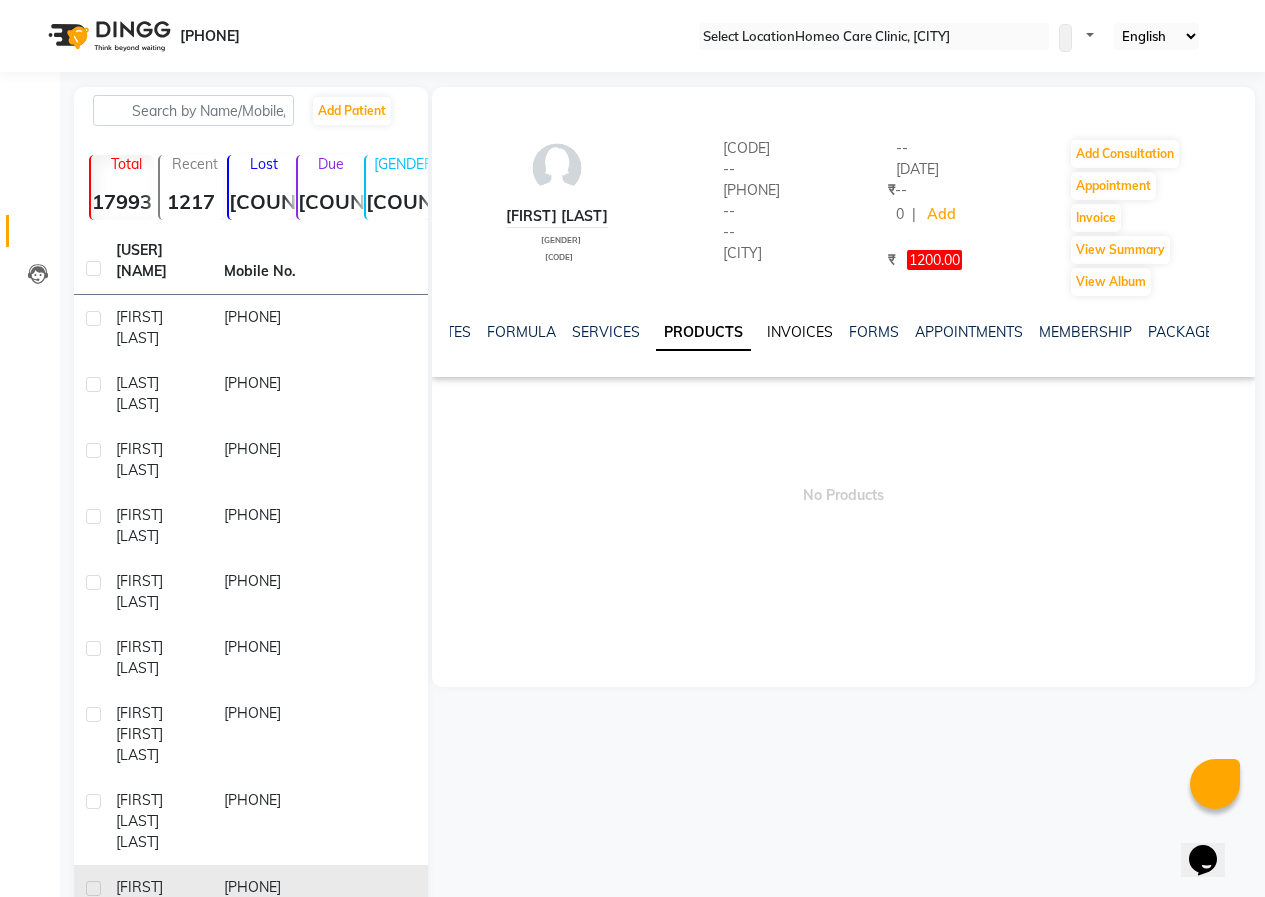 click on "INVOICES" at bounding box center (800, 332) 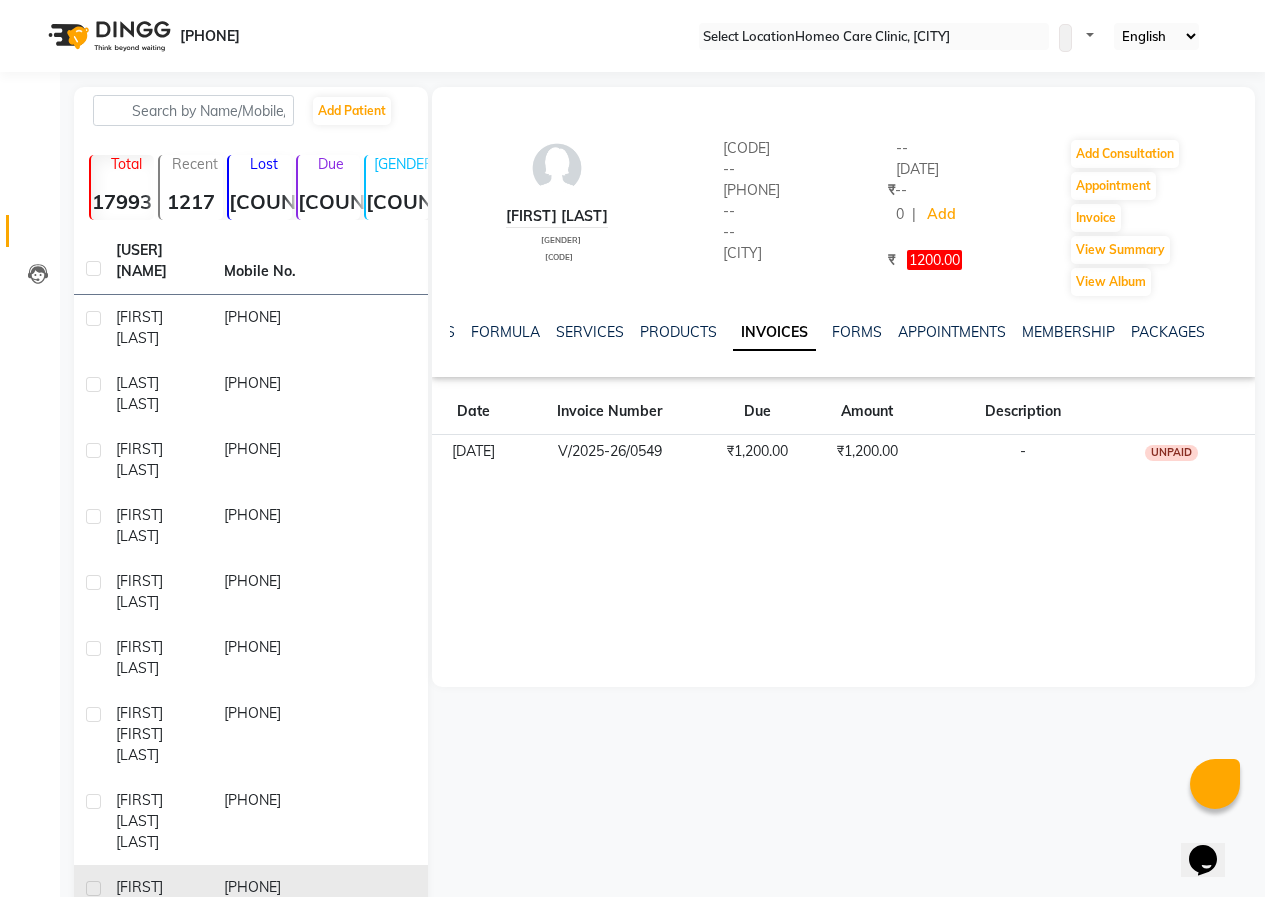 click on "VARSHA BANGAR [GENDER] [CODE] [CODE] -- [PHONE] -- -- [CITY] -- [DATE] ₹ -- 0 | Add ₹ 1200.00 Add Consultation Appointment Invoice View Summary View Album NOTES FORMULA SERVICES PRODUCTS INVOICES FORMS APPOINTMENTS MEMBERSHIP PACKAGES VOUCHERS GIFTCARDS POINTS FAMILY CARDS WALLET Date Invoice Number Due Amount Description [DATE] V/2025-26/0549 ₹1,200.00 ₹1,200.00 - UNPAID" at bounding box center [843, 387] 